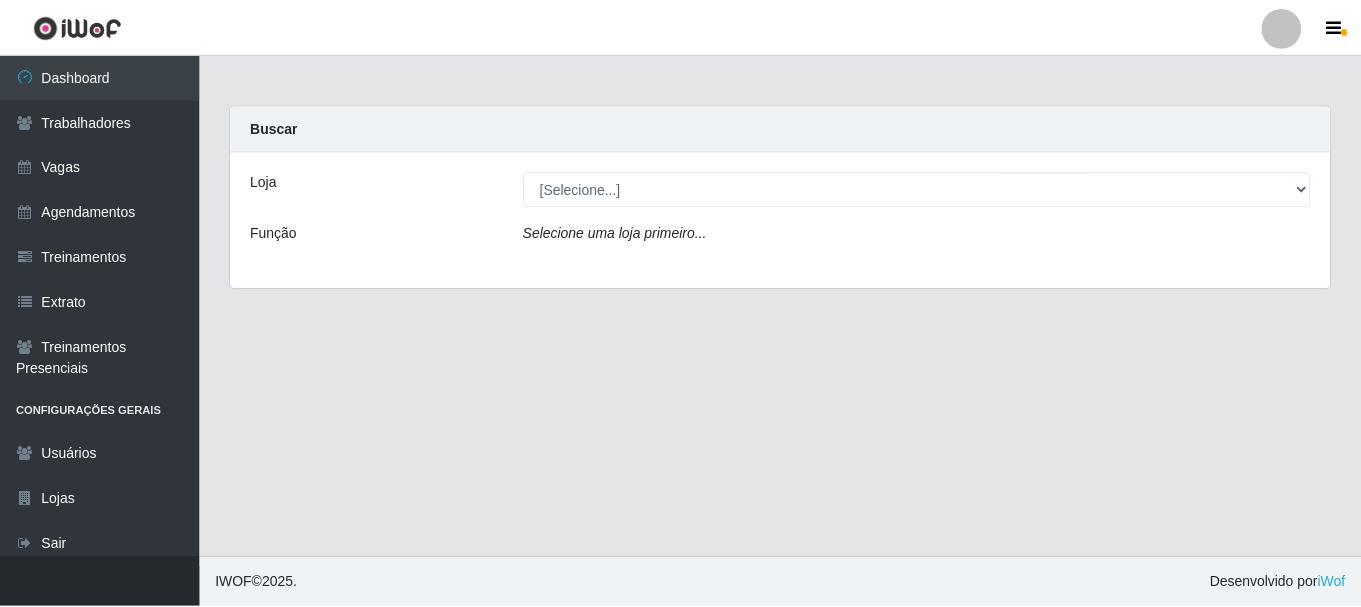 scroll, scrollTop: 0, scrollLeft: 0, axis: both 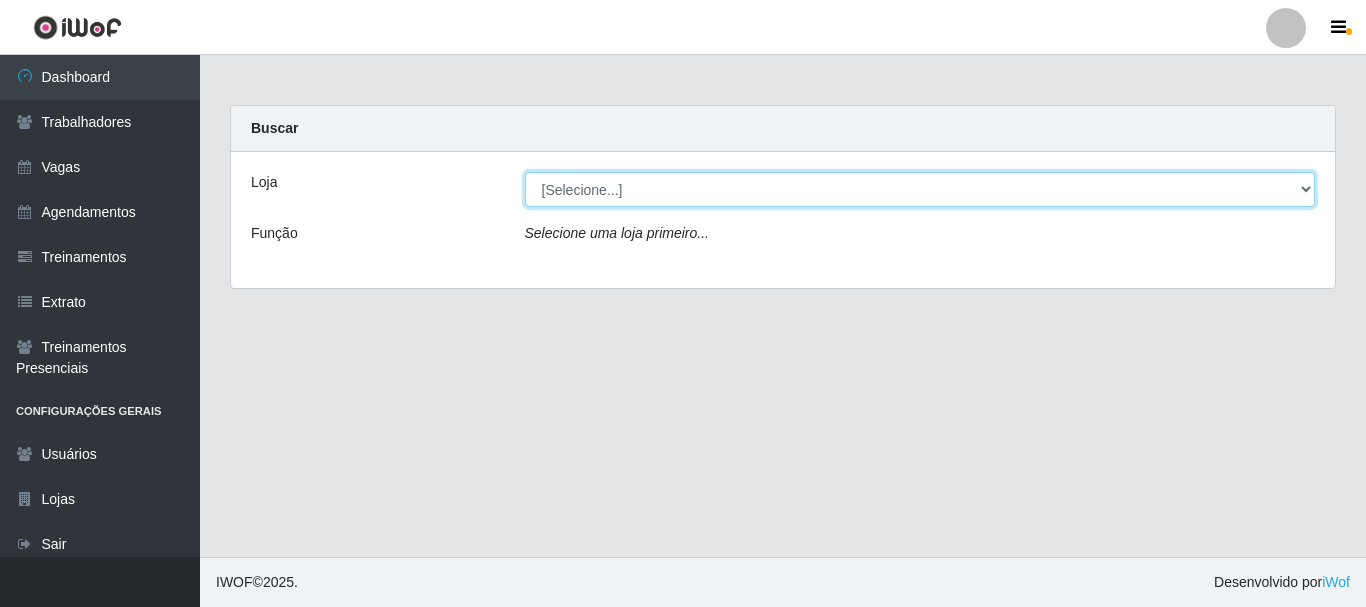 click on "[Selecione...] SuperFácil Atacado - [CITY]" at bounding box center (920, 189) 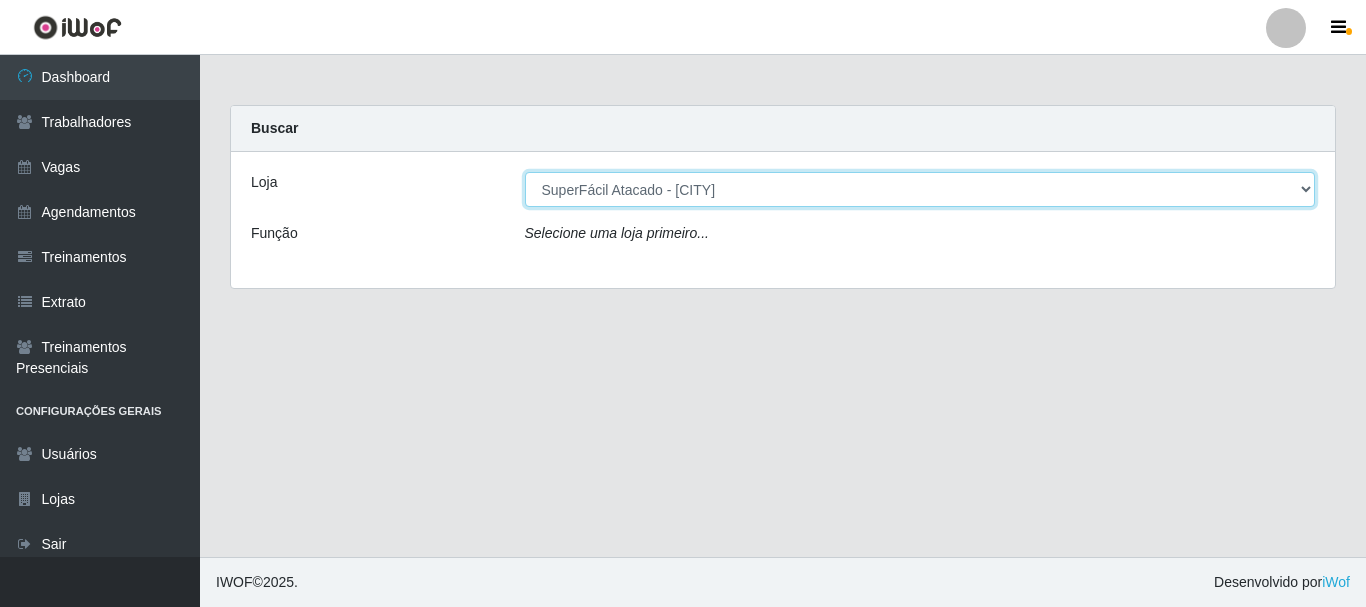 click on "[Selecione...] SuperFácil Atacado - [CITY]" at bounding box center [920, 189] 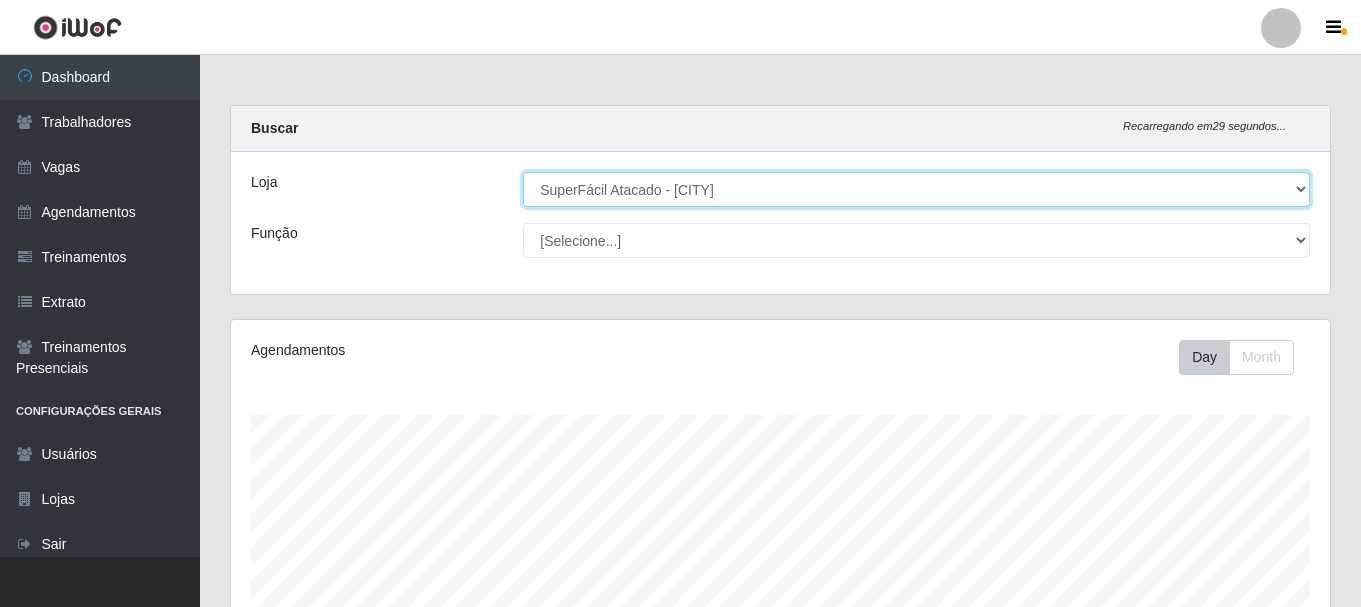 scroll, scrollTop: 999585, scrollLeft: 998901, axis: both 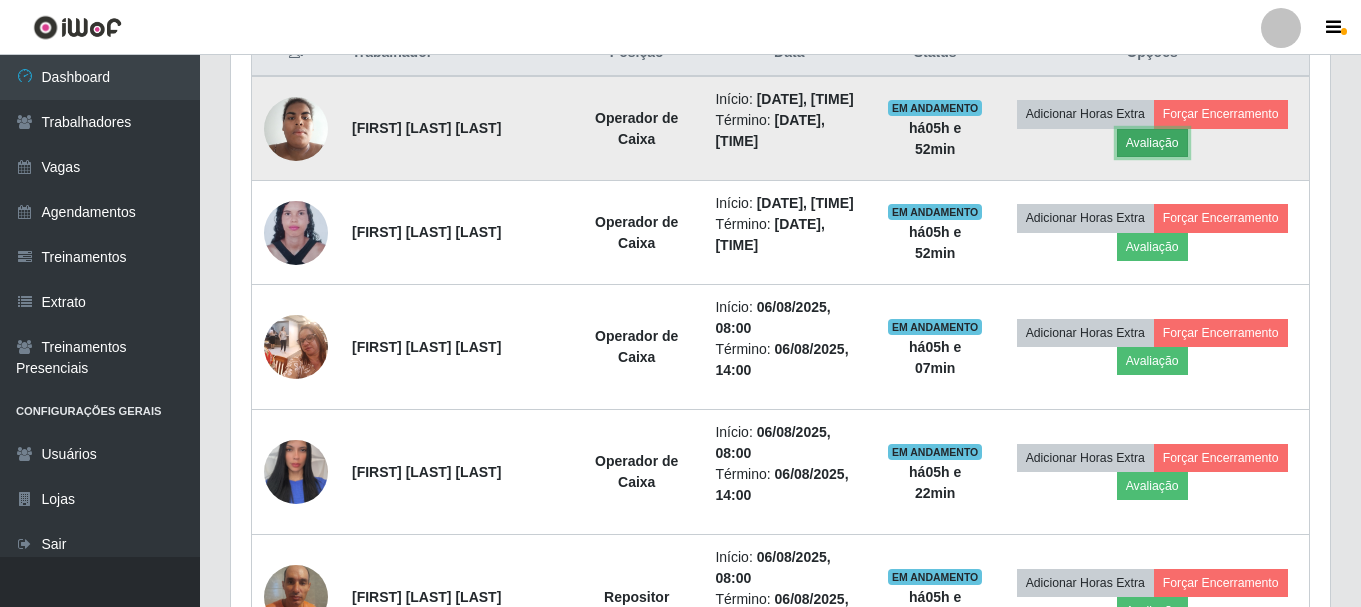 click on "Avaliação" at bounding box center [1152, 143] 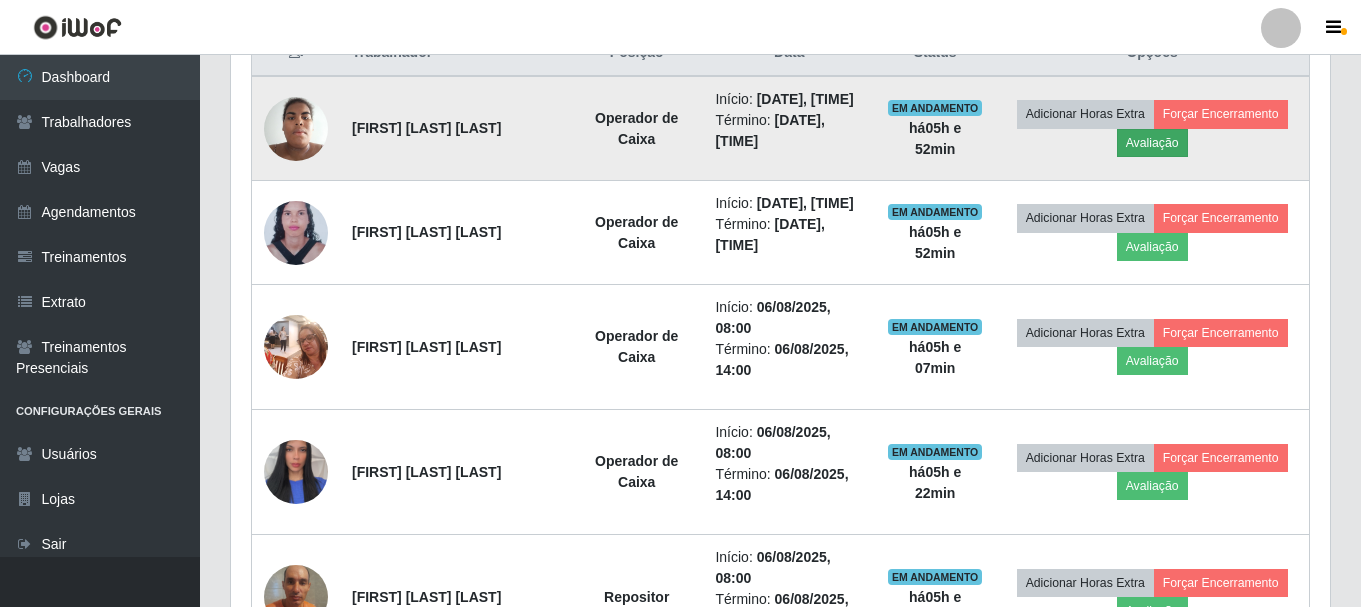 scroll, scrollTop: 999585, scrollLeft: 998911, axis: both 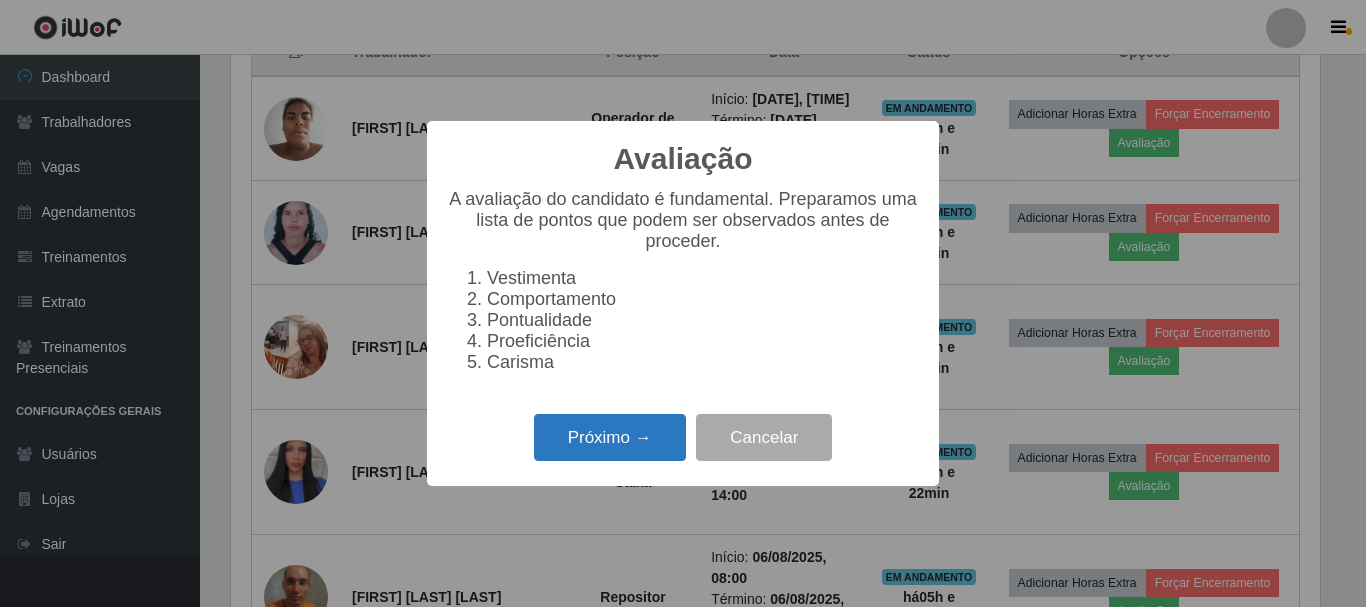 click on "Próximo →" at bounding box center (610, 437) 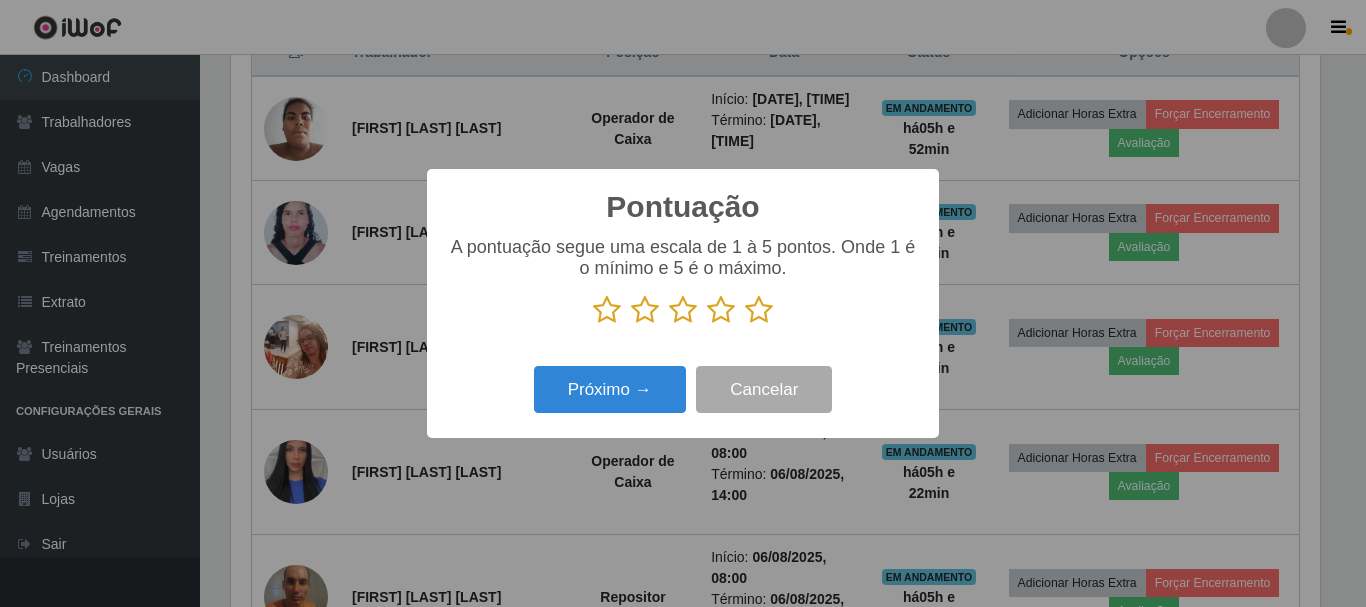 scroll, scrollTop: 999585, scrollLeft: 998911, axis: both 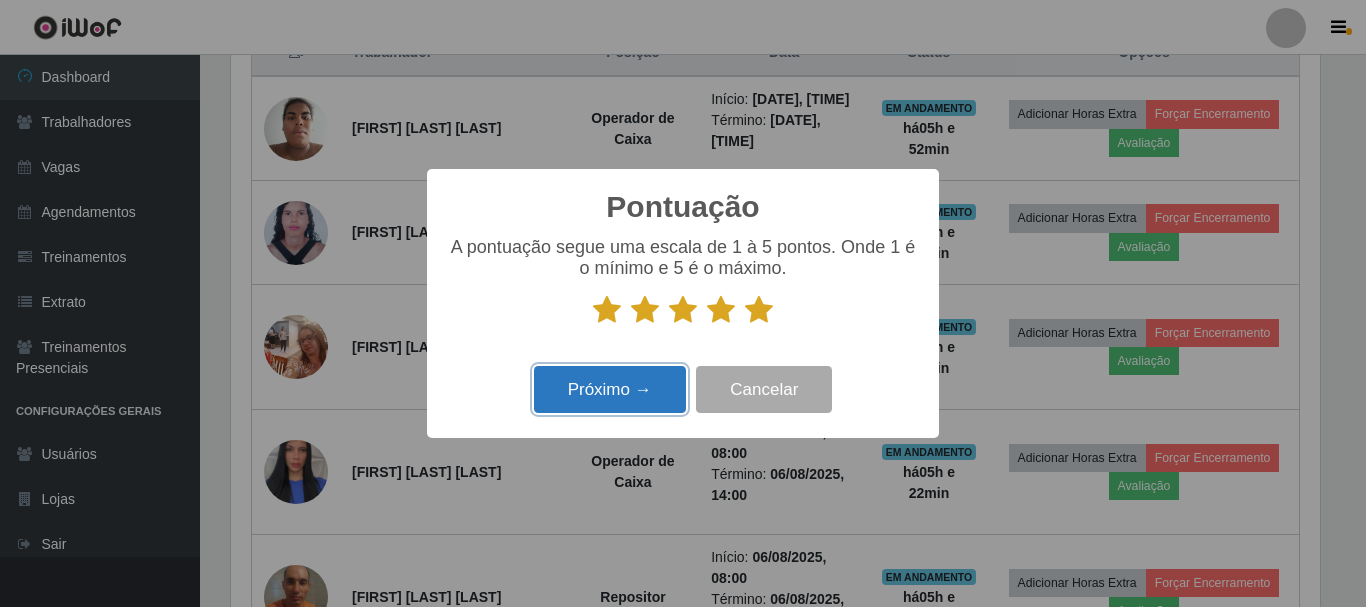 click on "Próximo →" at bounding box center [610, 389] 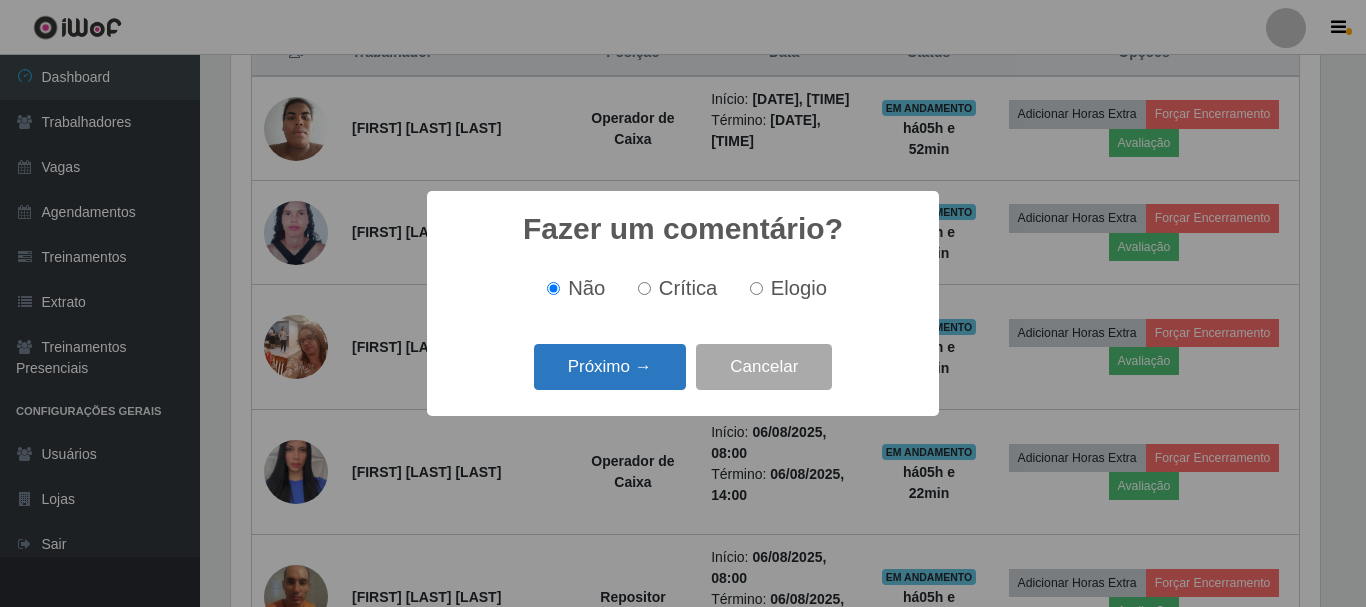 click on "Próximo →" at bounding box center (610, 367) 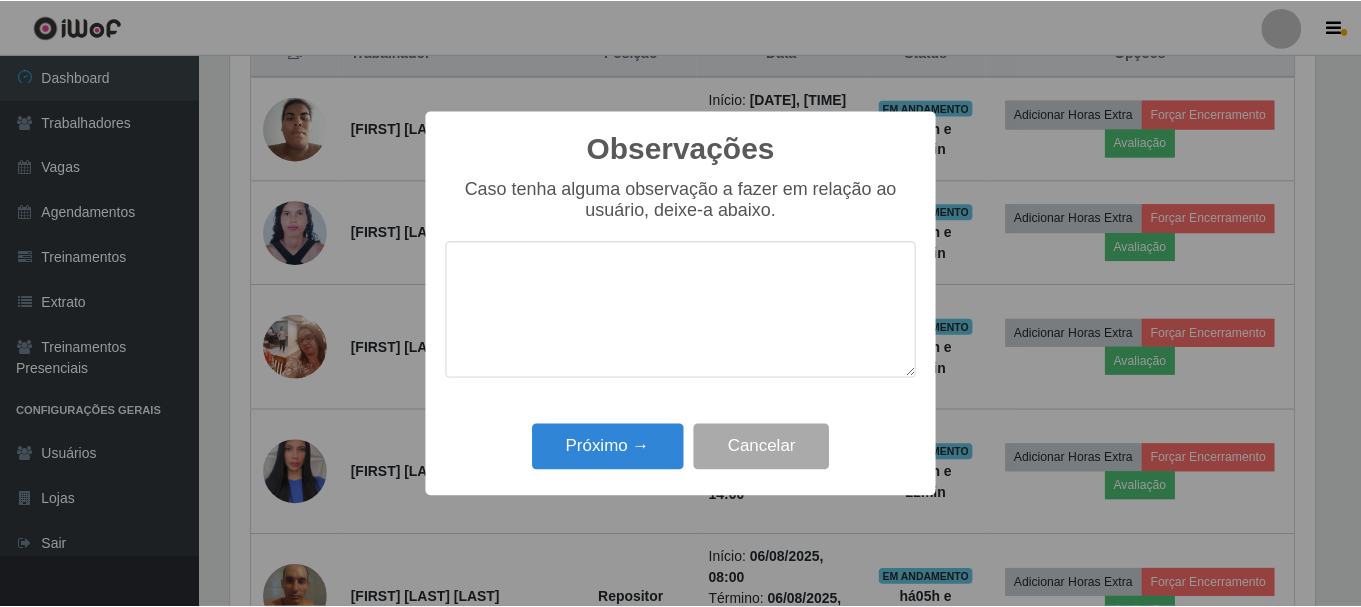 scroll, scrollTop: 999585, scrollLeft: 998911, axis: both 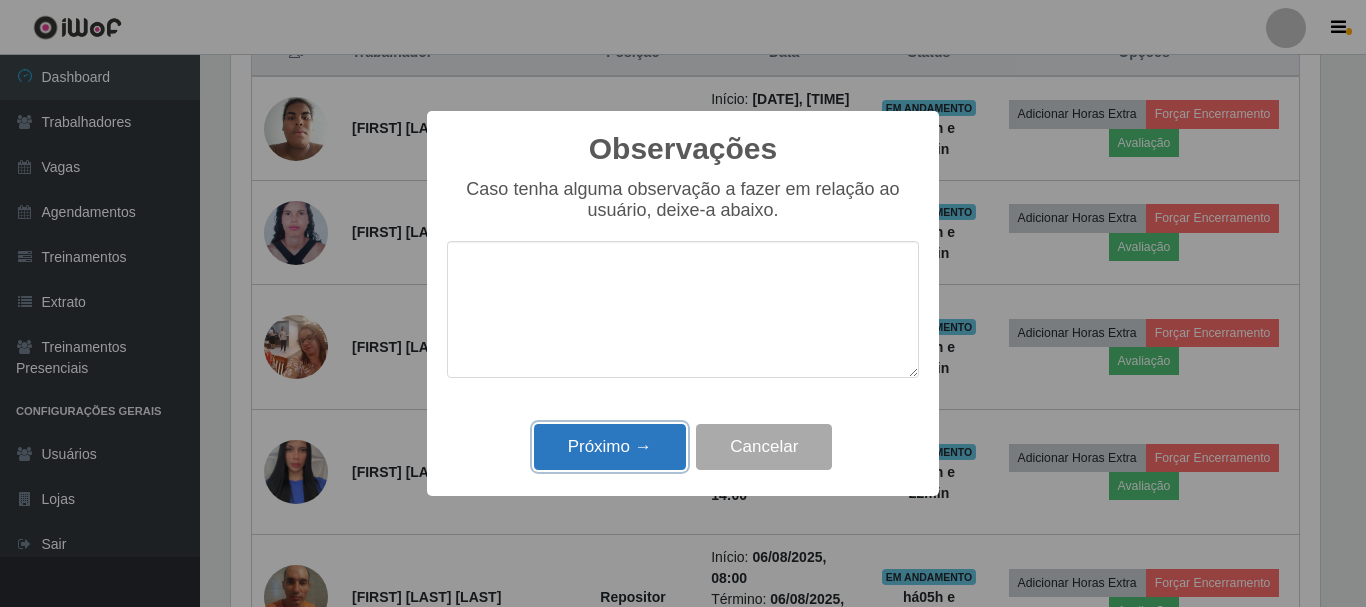 click on "Próximo →" at bounding box center (610, 447) 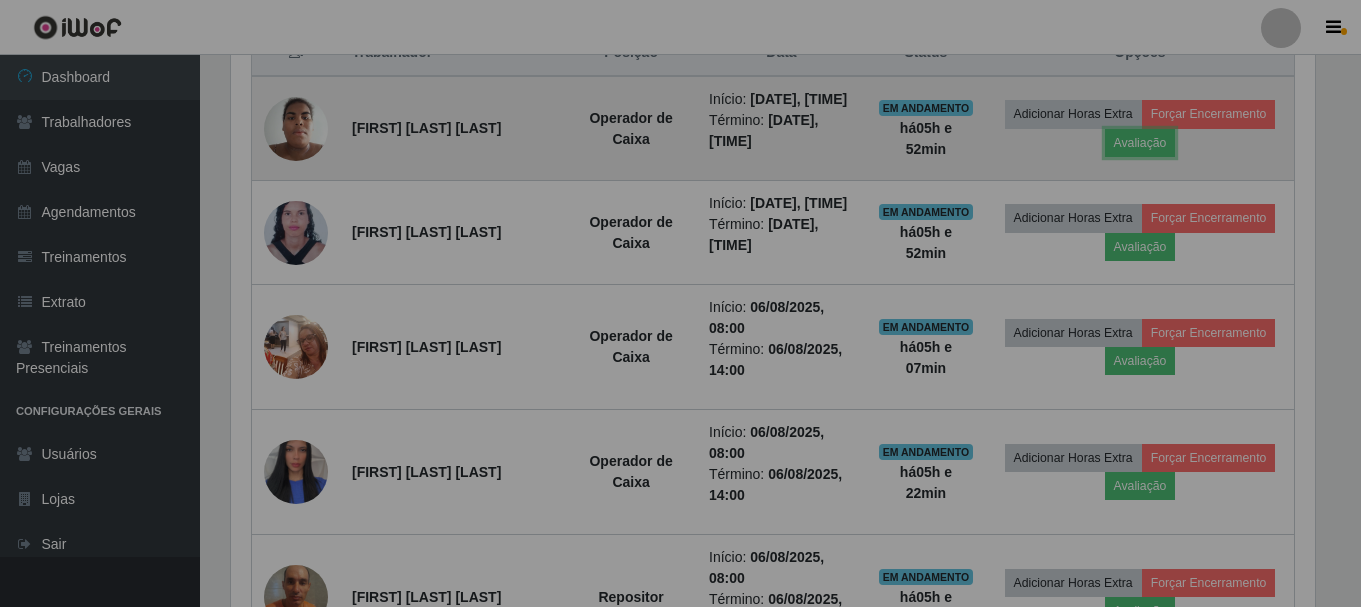 scroll, scrollTop: 999585, scrollLeft: 998901, axis: both 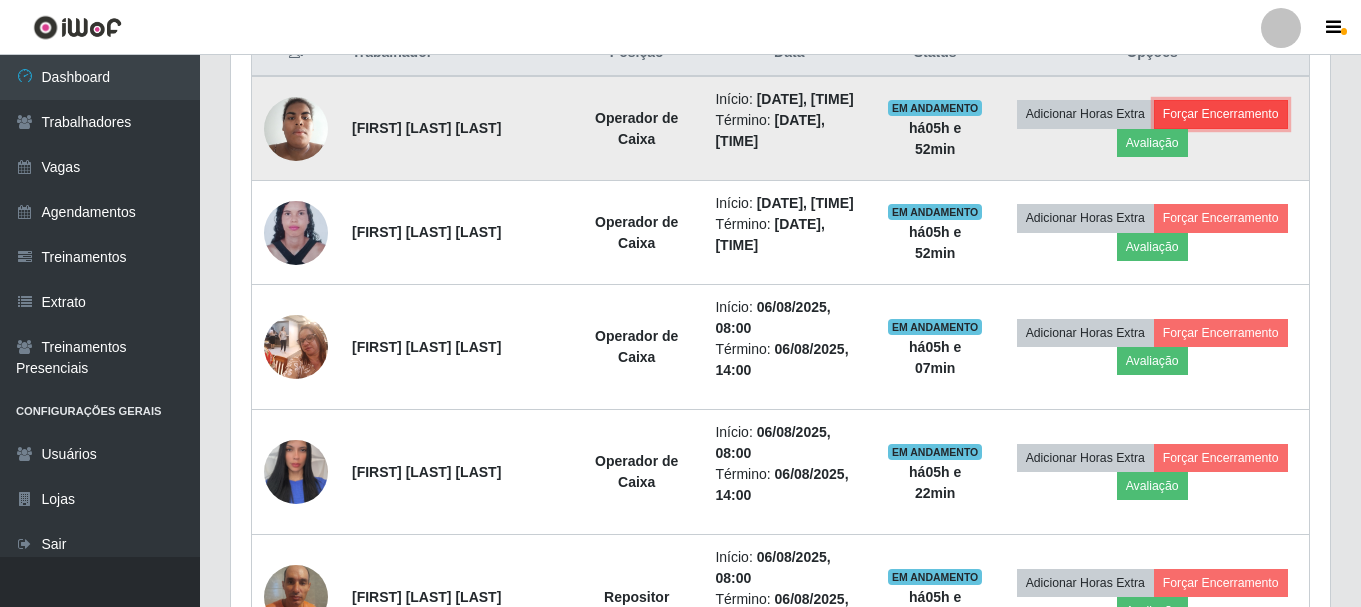 click on "Forçar Encerramento" at bounding box center [1221, 114] 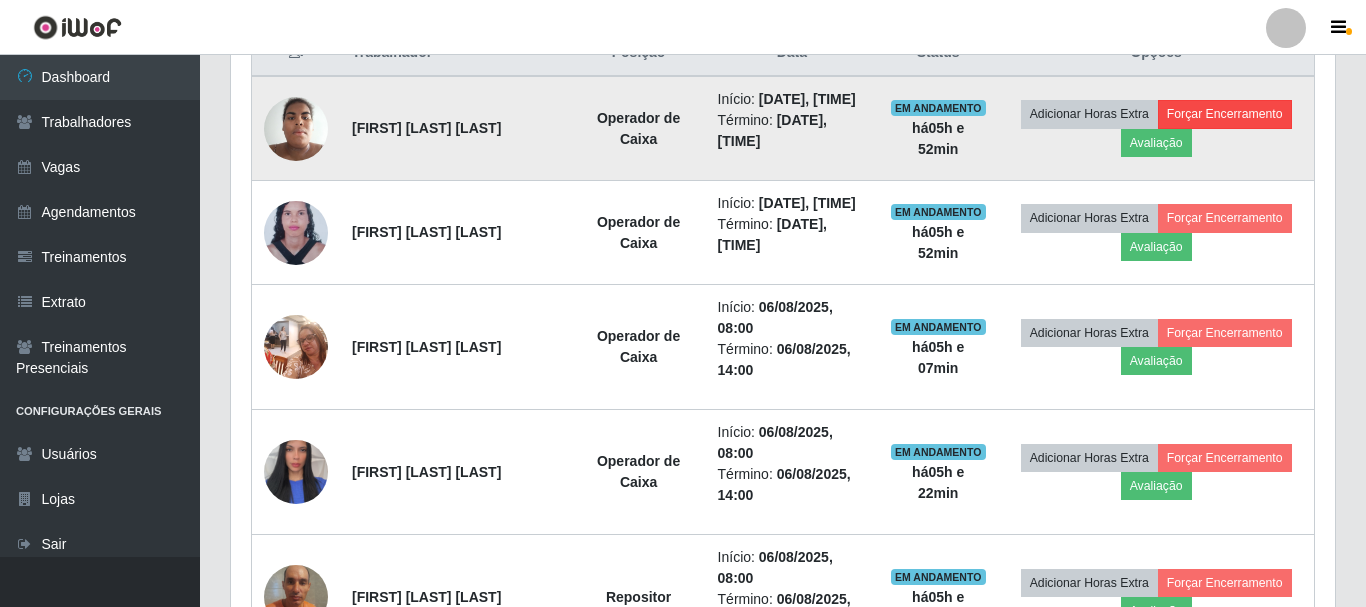 scroll, scrollTop: 999585, scrollLeft: 998911, axis: both 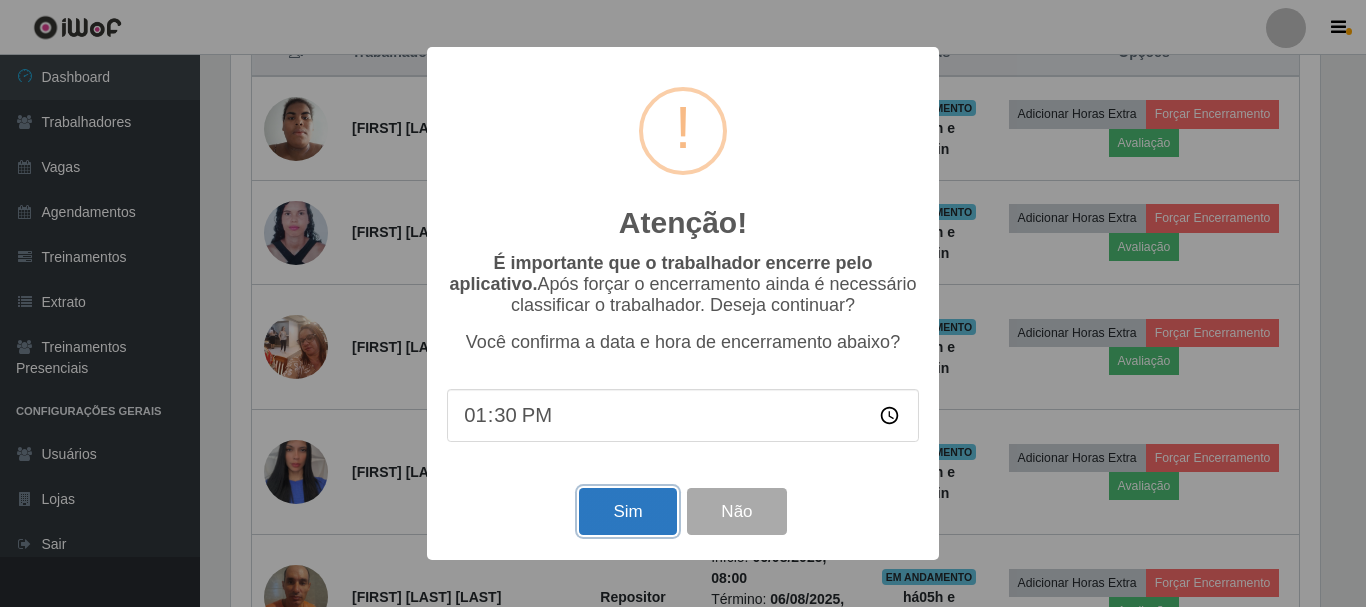click on "Sim" at bounding box center (627, 511) 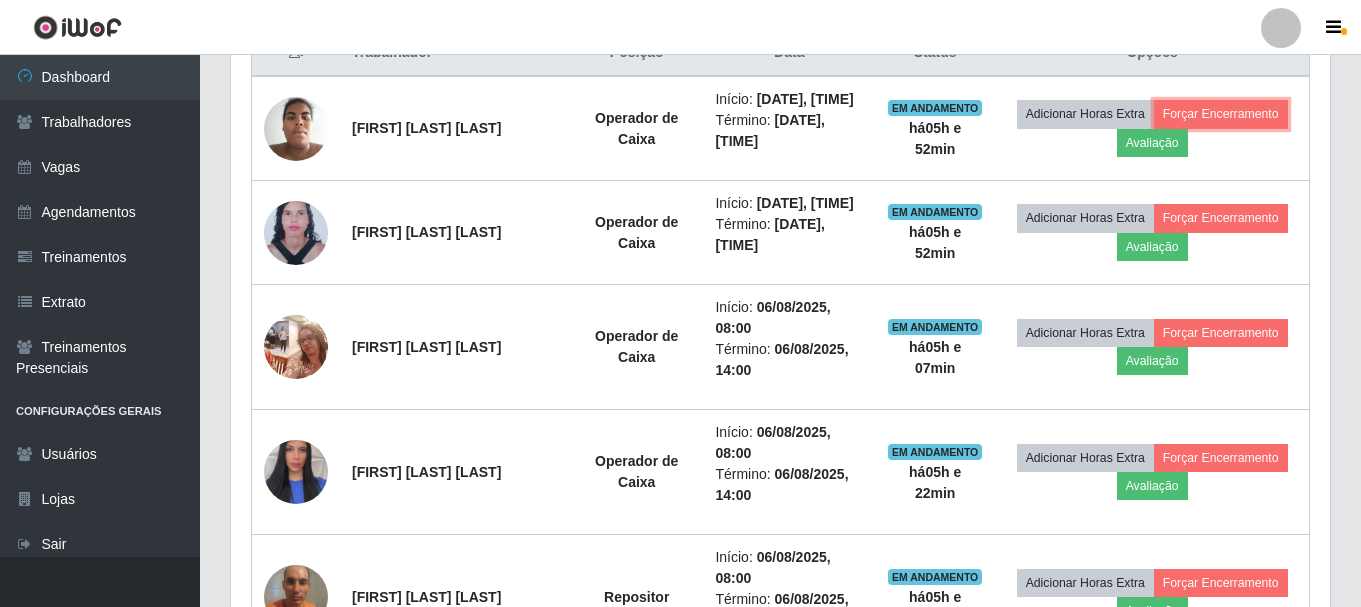 scroll, scrollTop: 999585, scrollLeft: 998901, axis: both 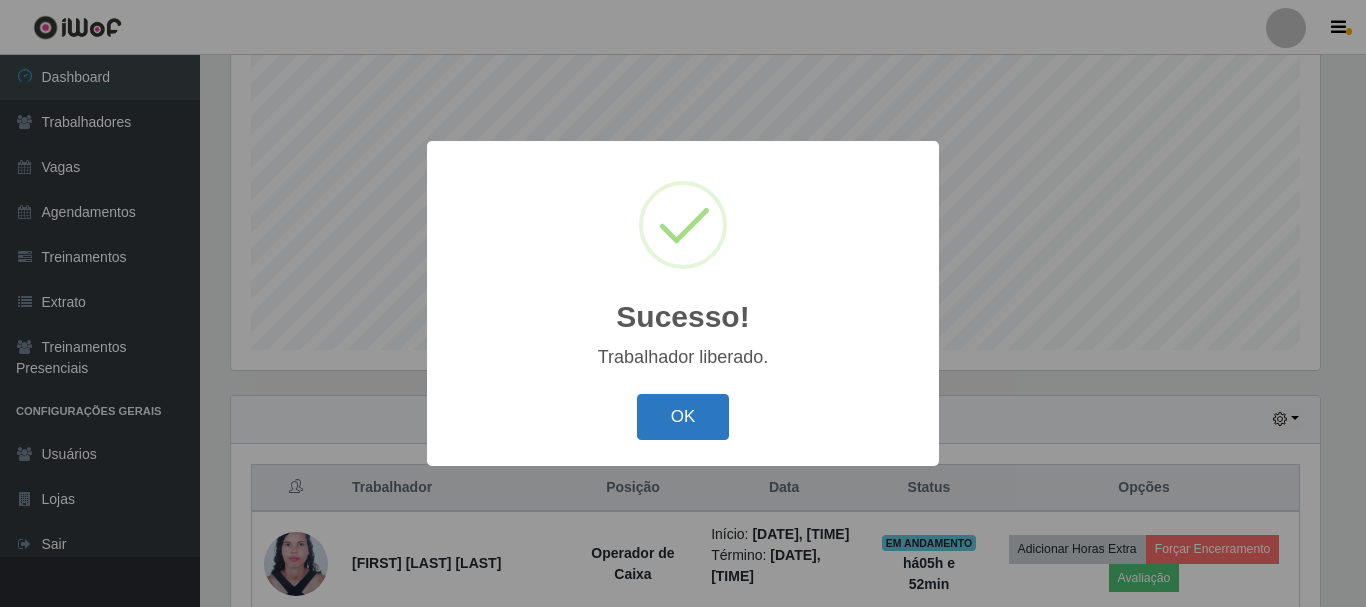 click on "OK" at bounding box center [683, 417] 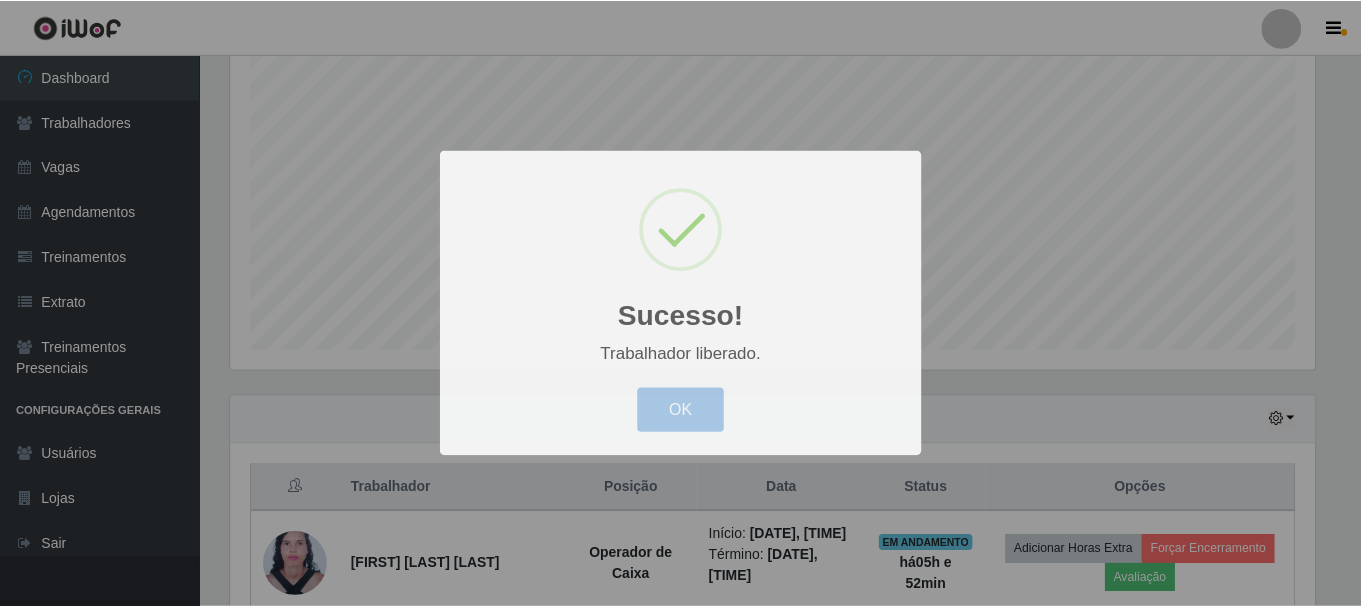 scroll, scrollTop: 371, scrollLeft: 0, axis: vertical 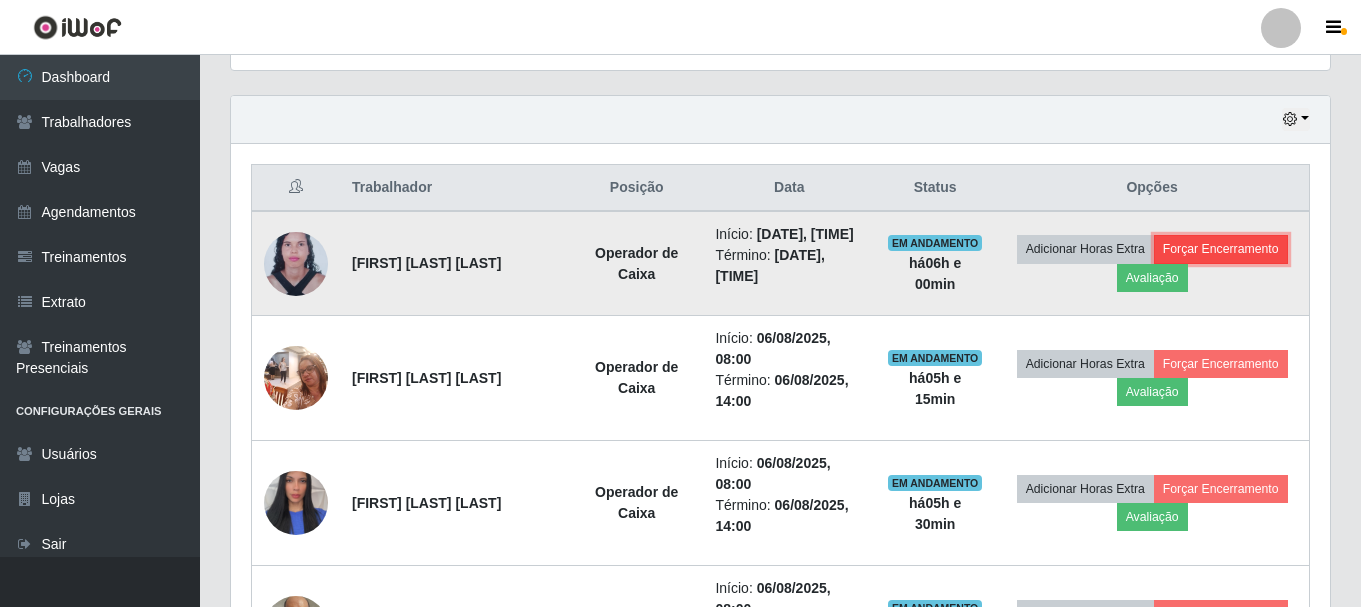 click on "Forçar Encerramento" at bounding box center [1221, 249] 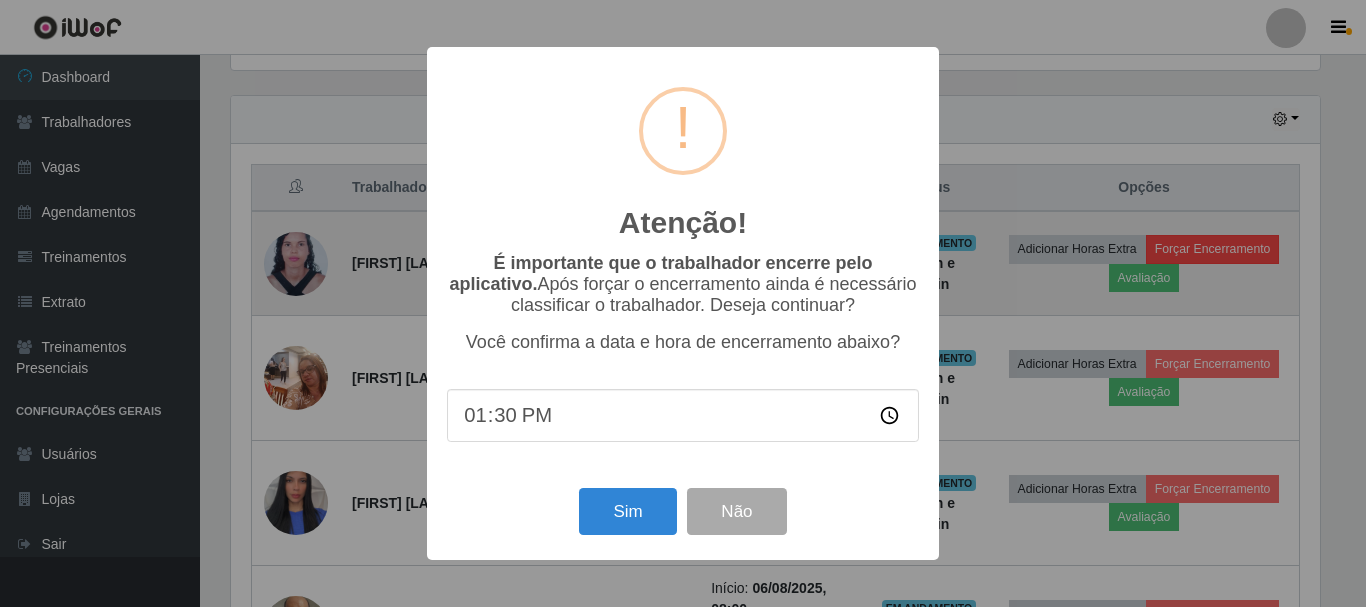 scroll, scrollTop: 999585, scrollLeft: 998911, axis: both 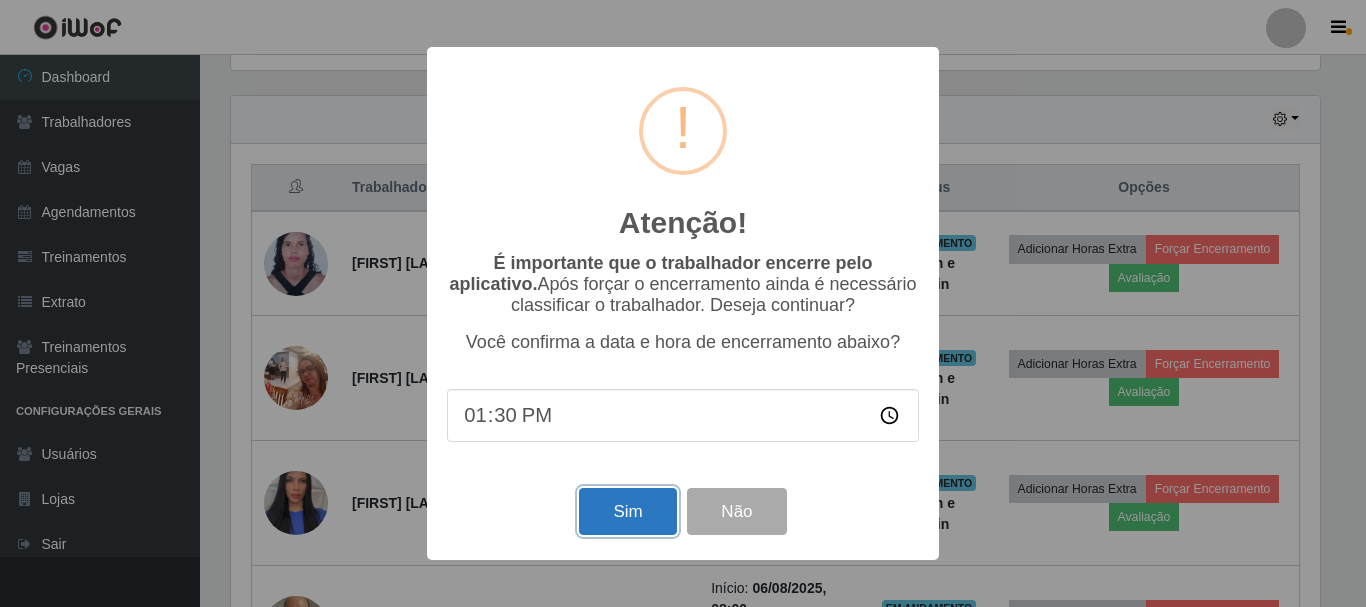 click on "Sim" at bounding box center [627, 511] 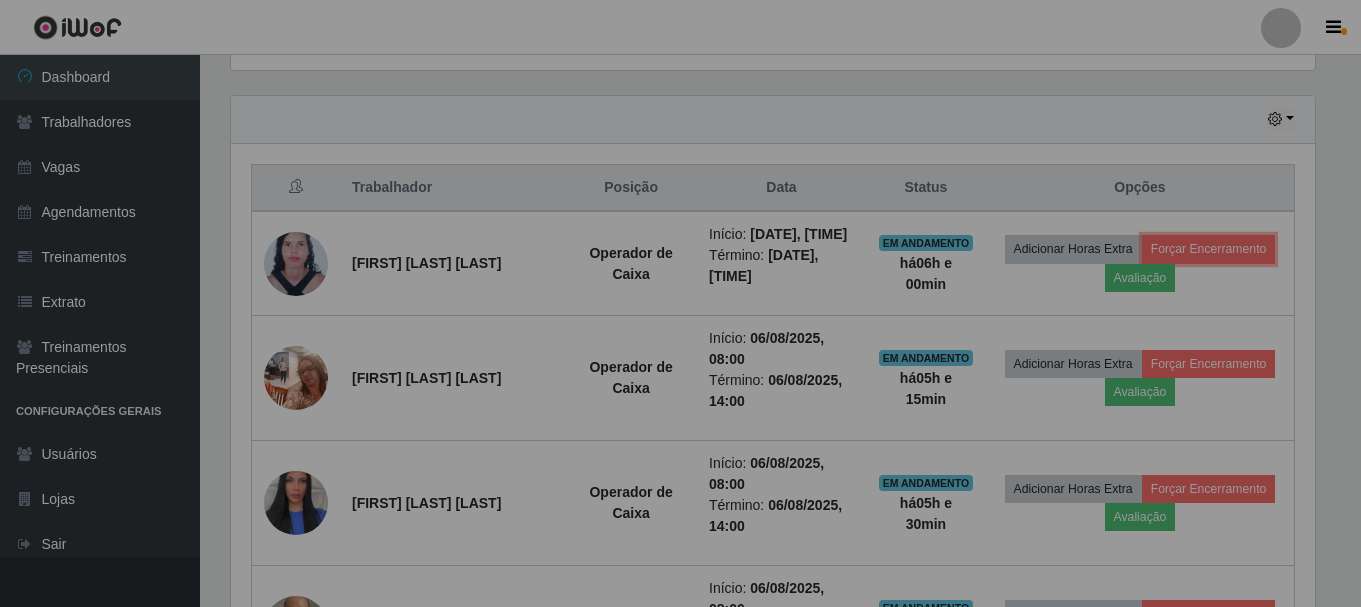 scroll, scrollTop: 999585, scrollLeft: 998901, axis: both 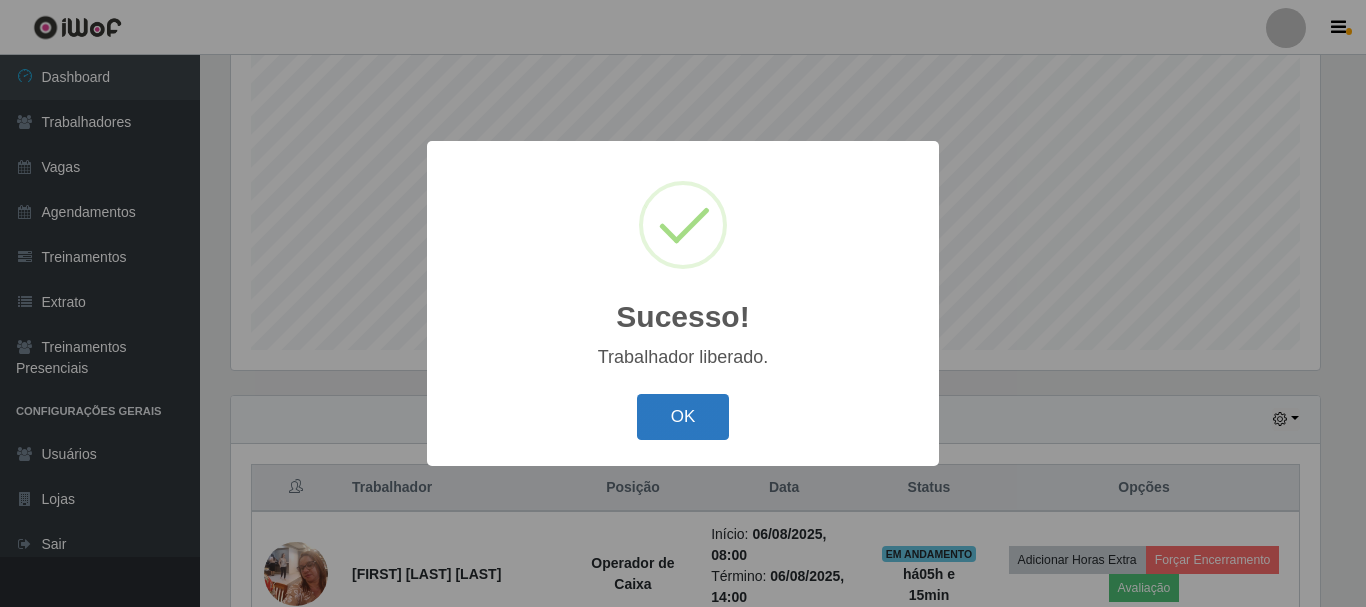 click on "OK" at bounding box center (683, 417) 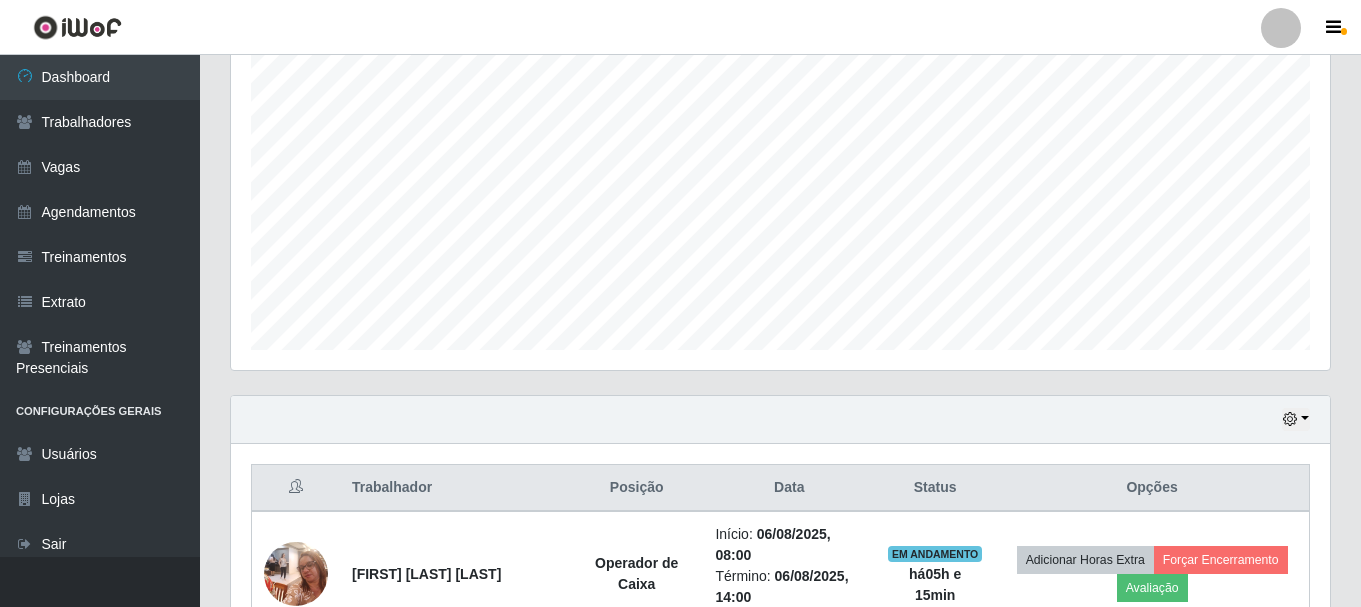 scroll, scrollTop: 999585, scrollLeft: 998901, axis: both 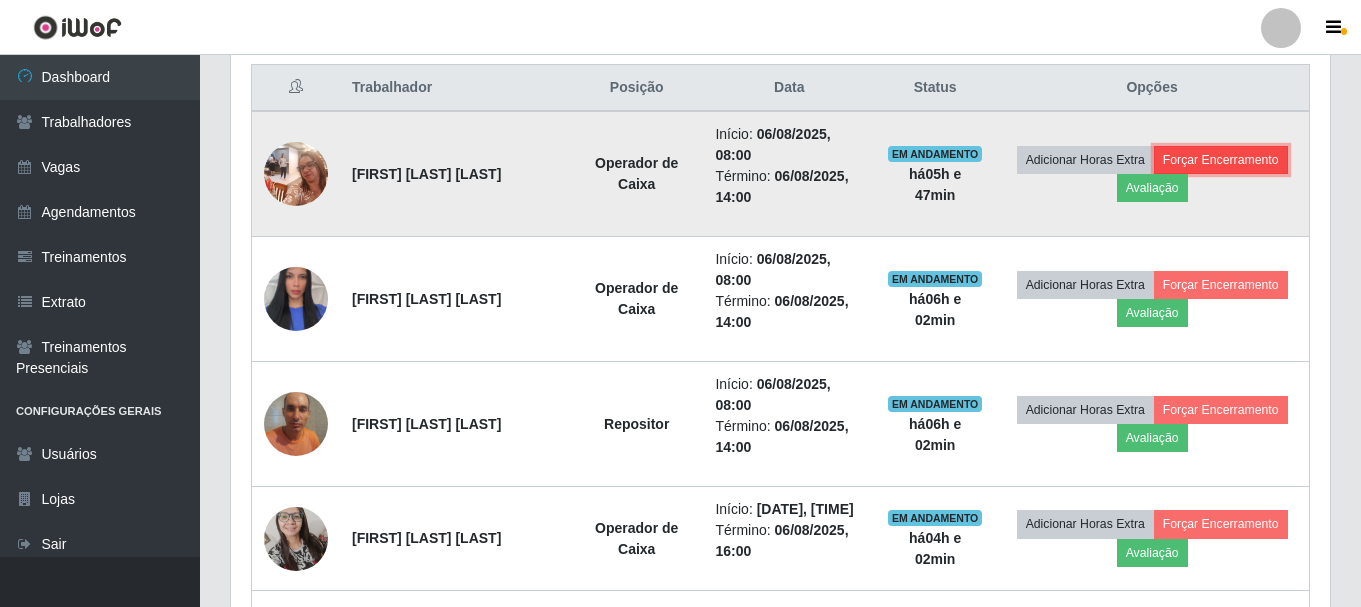 click on "Forçar Encerramento" at bounding box center (1221, 160) 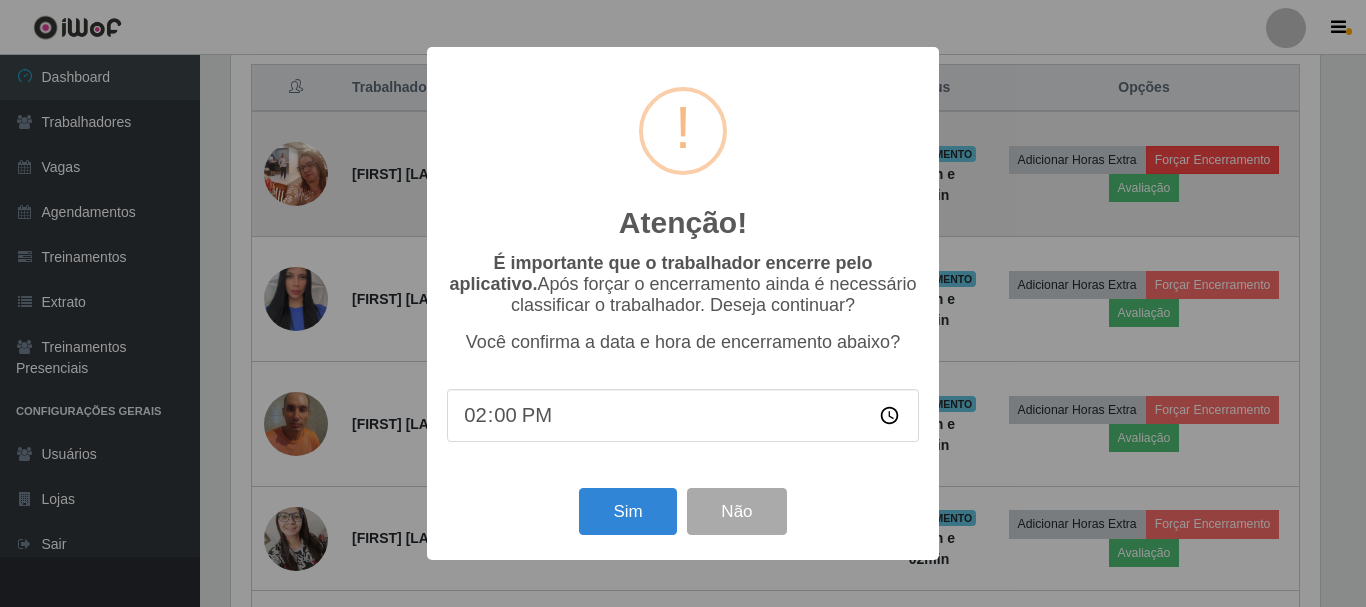 scroll, scrollTop: 999585, scrollLeft: 998911, axis: both 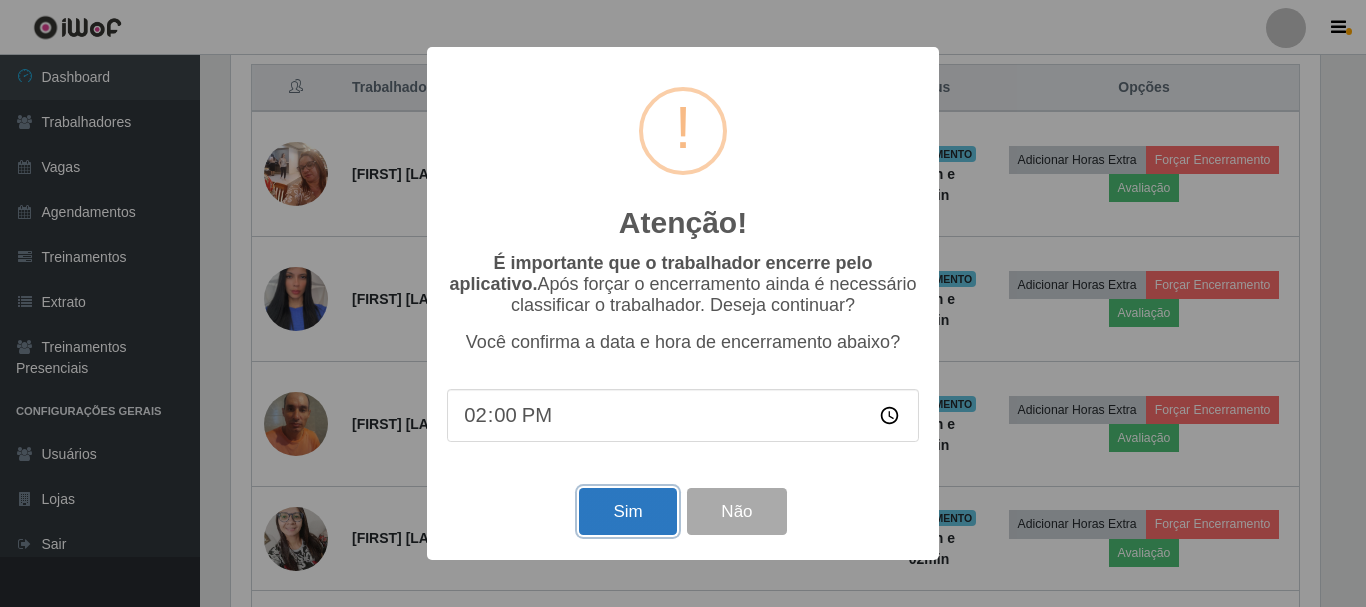 click on "Sim" at bounding box center [627, 511] 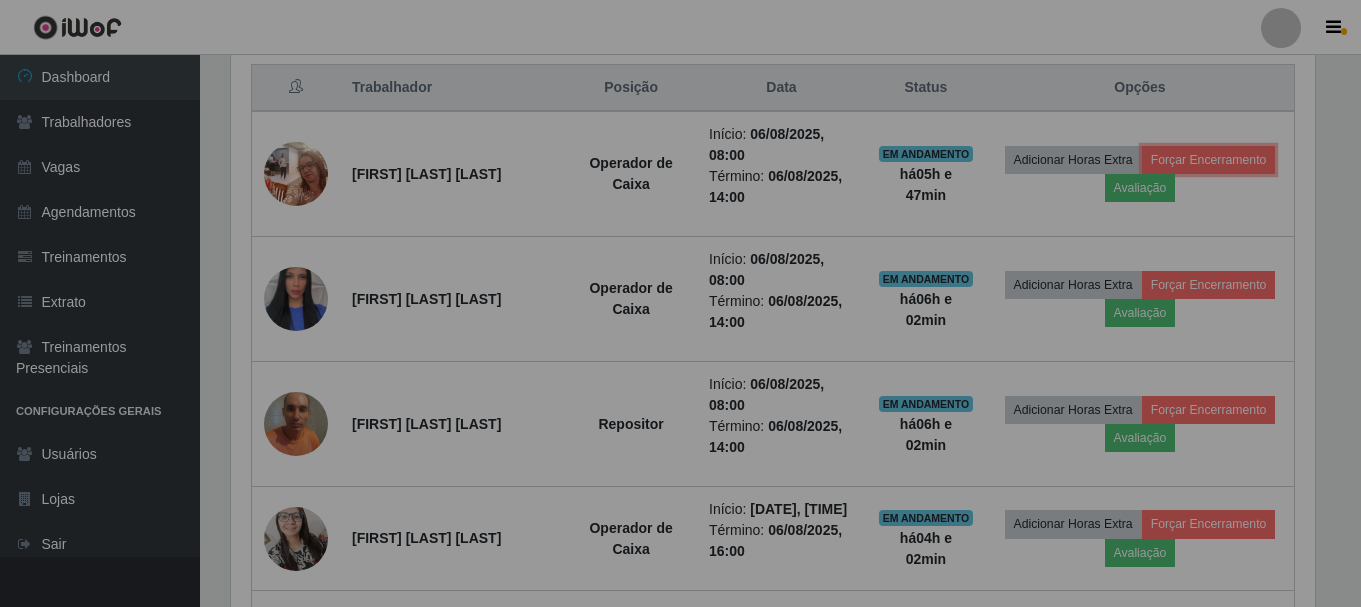 scroll, scrollTop: 999585, scrollLeft: 998901, axis: both 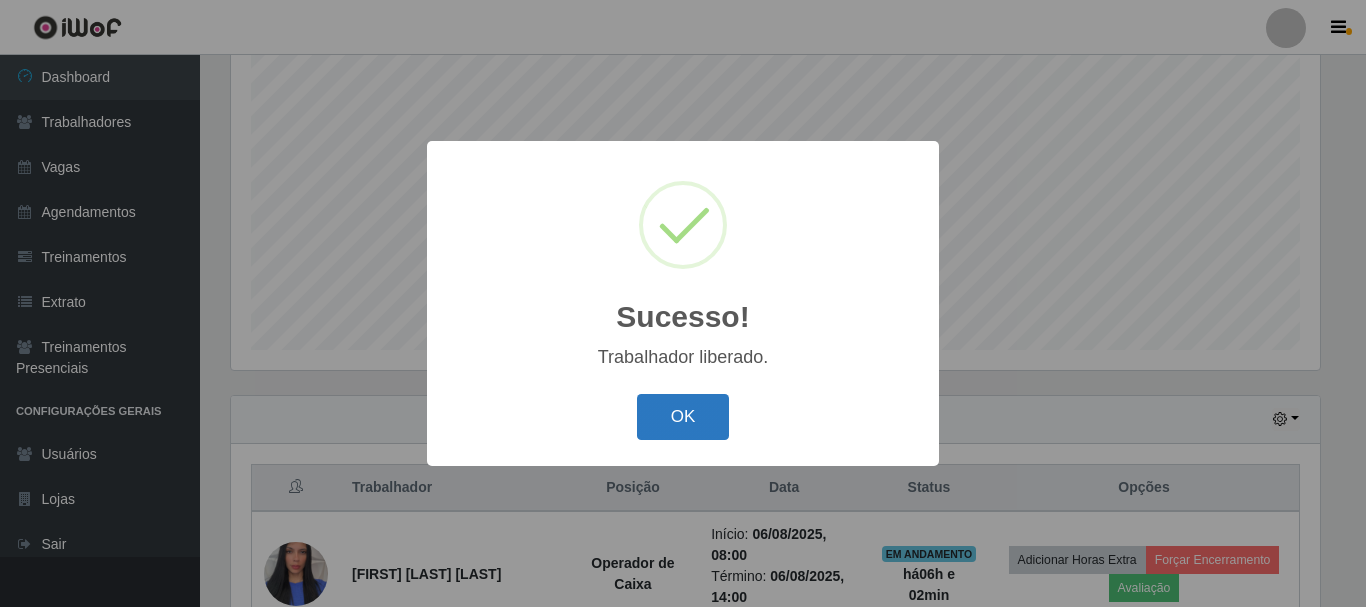 click on "OK" at bounding box center (683, 417) 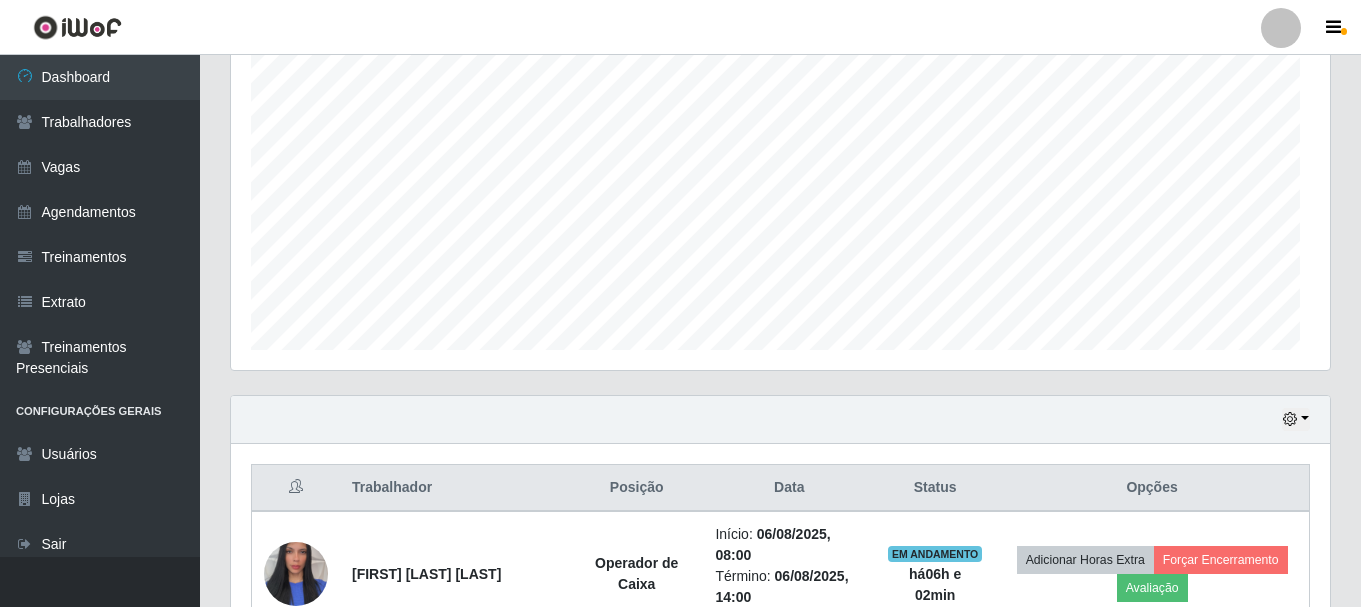 scroll, scrollTop: 999585, scrollLeft: 998901, axis: both 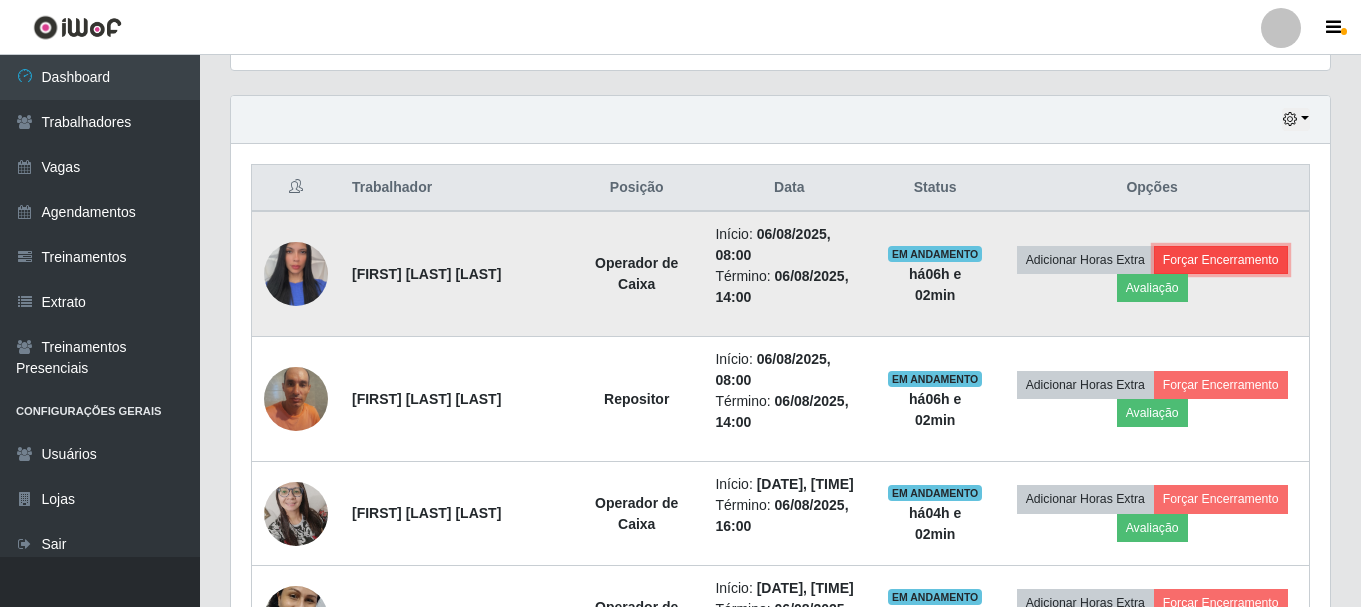 click on "Forçar Encerramento" at bounding box center (1221, 260) 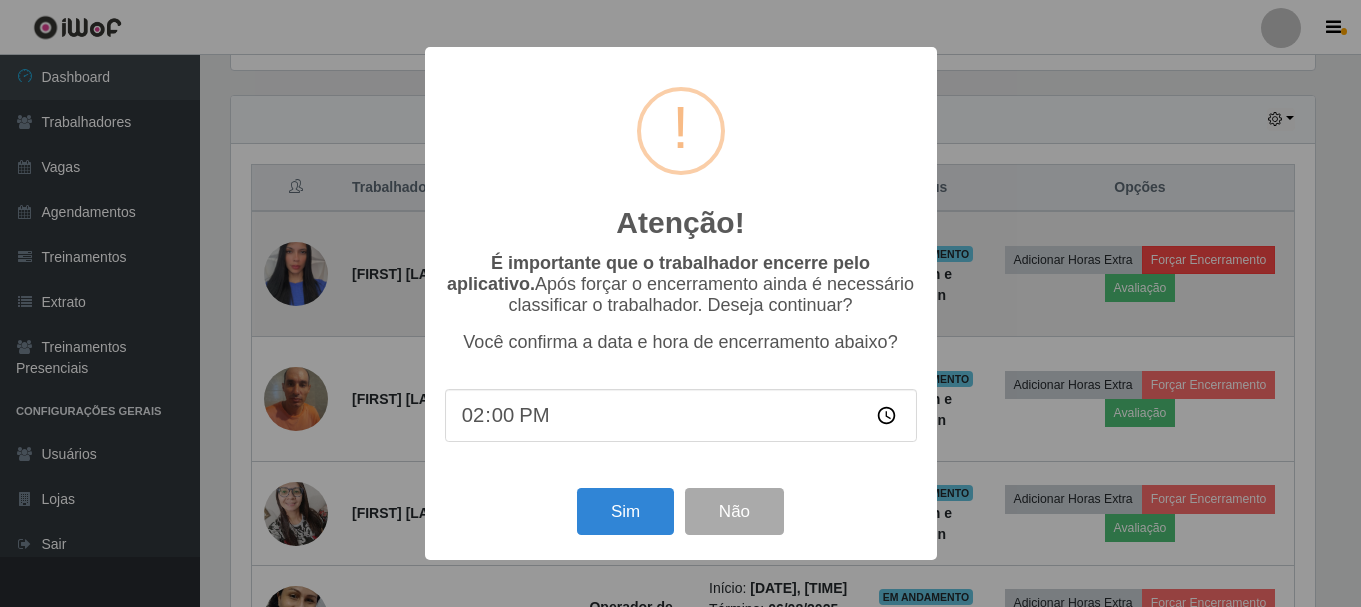 scroll, scrollTop: 999585, scrollLeft: 998911, axis: both 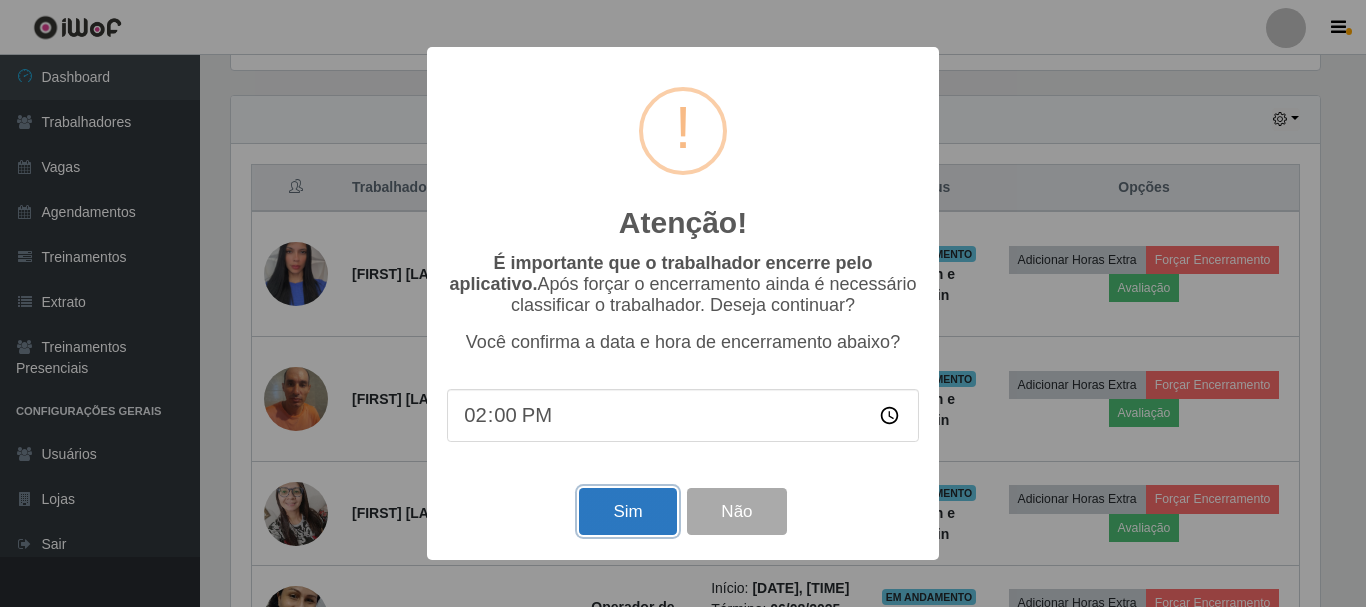 click on "Sim" at bounding box center (627, 511) 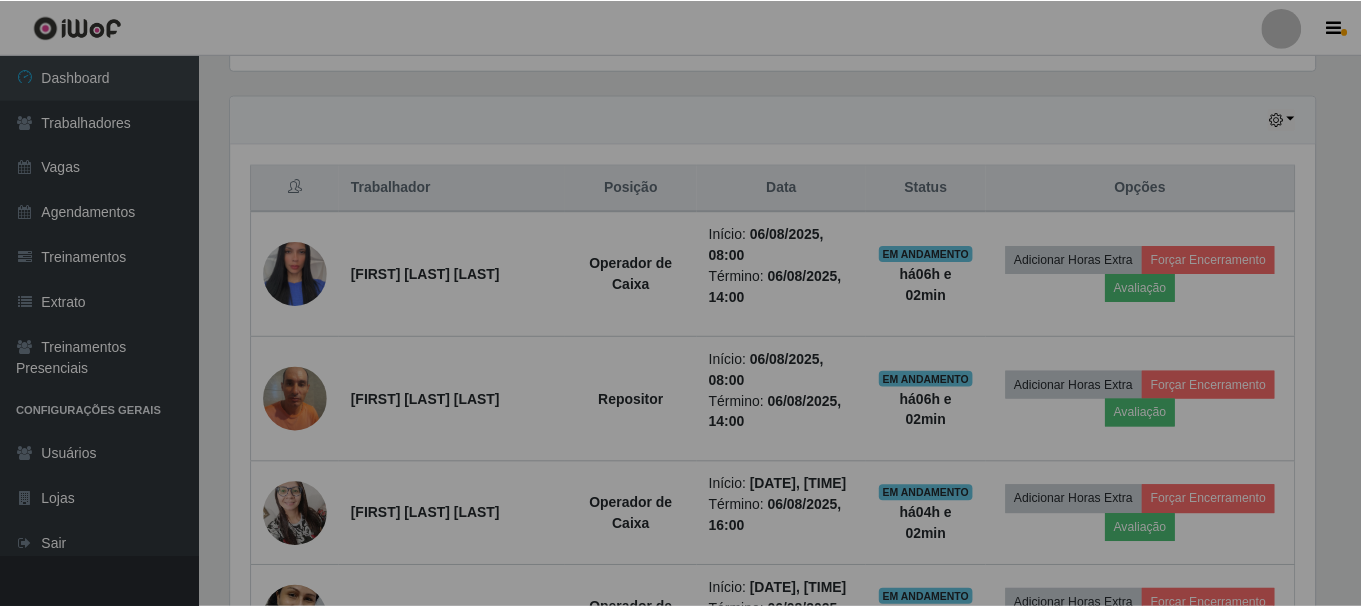 scroll, scrollTop: 999585, scrollLeft: 998901, axis: both 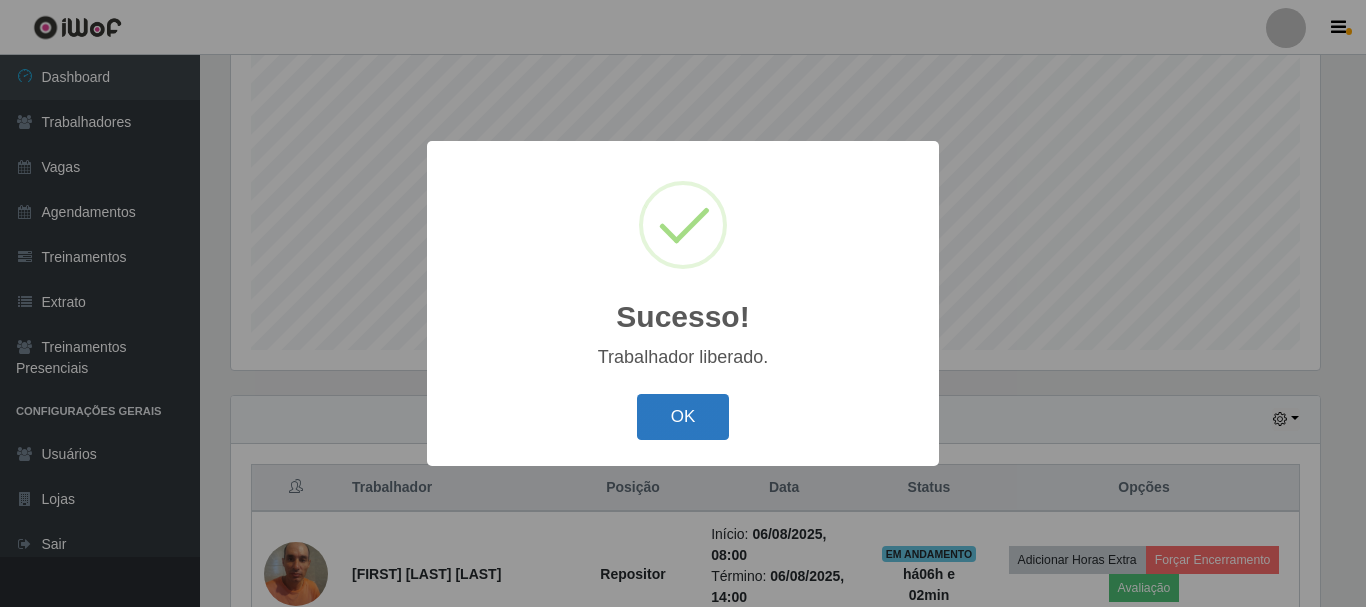 click on "OK" at bounding box center (683, 417) 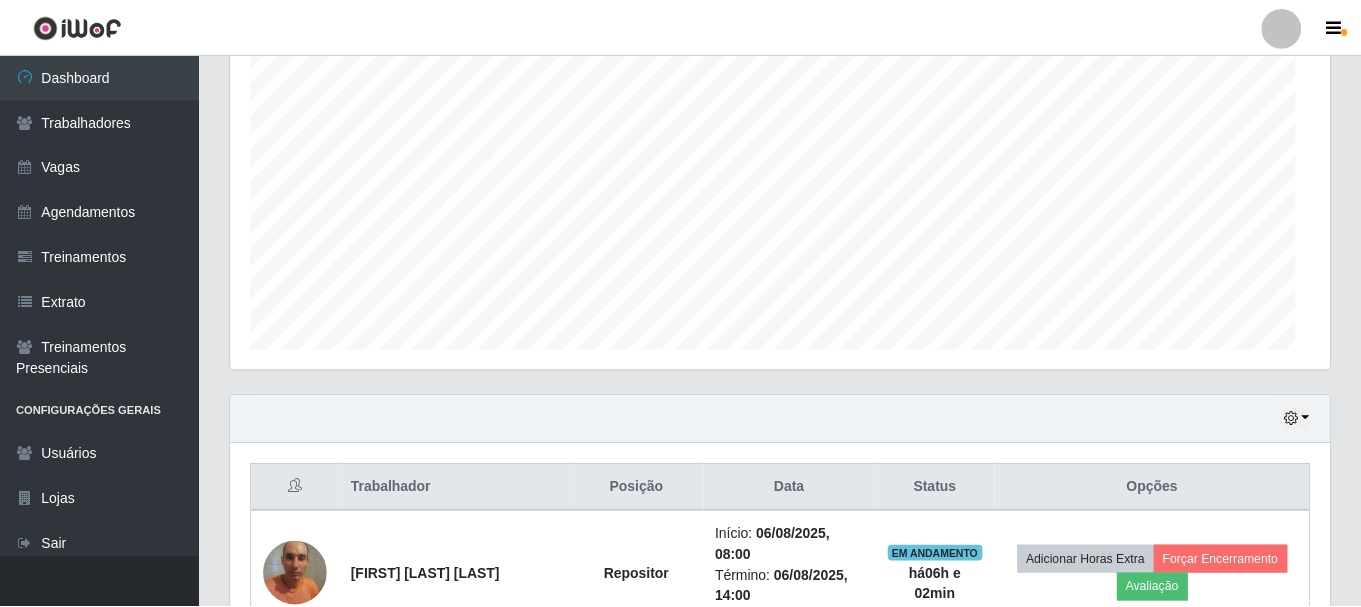 scroll, scrollTop: 419, scrollLeft: 0, axis: vertical 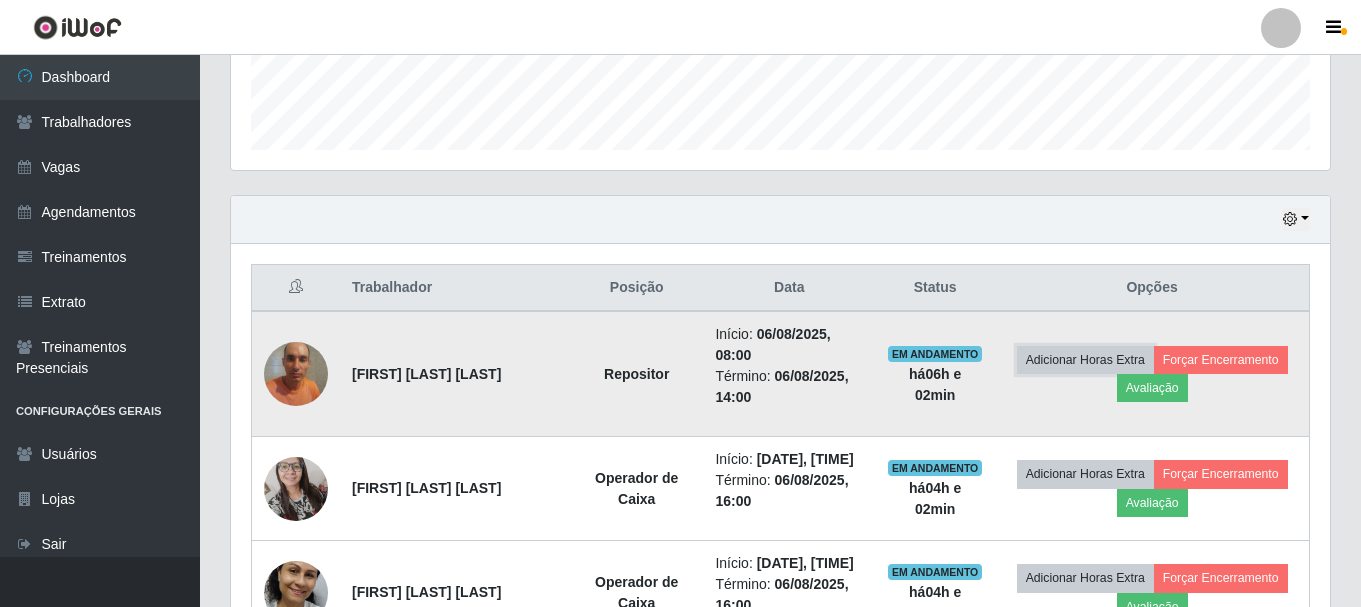 drag, startPoint x: 1082, startPoint y: 365, endPoint x: 1076, endPoint y: 402, distance: 37.48333 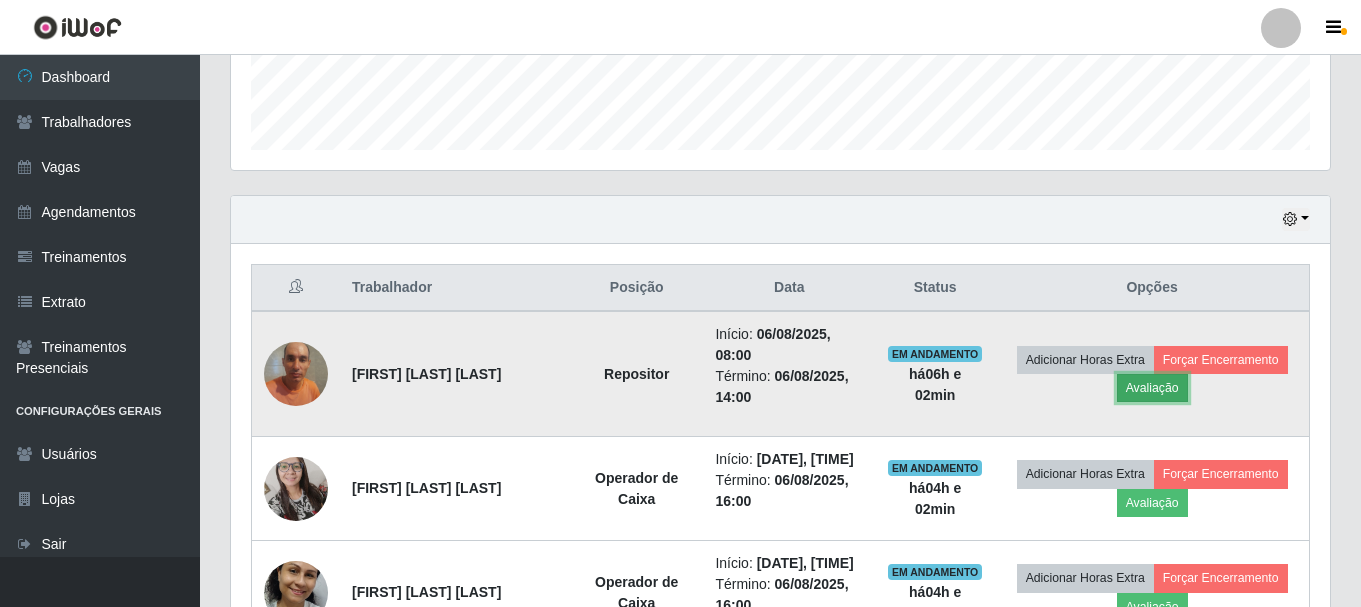 click on "Avaliação" at bounding box center [1152, 388] 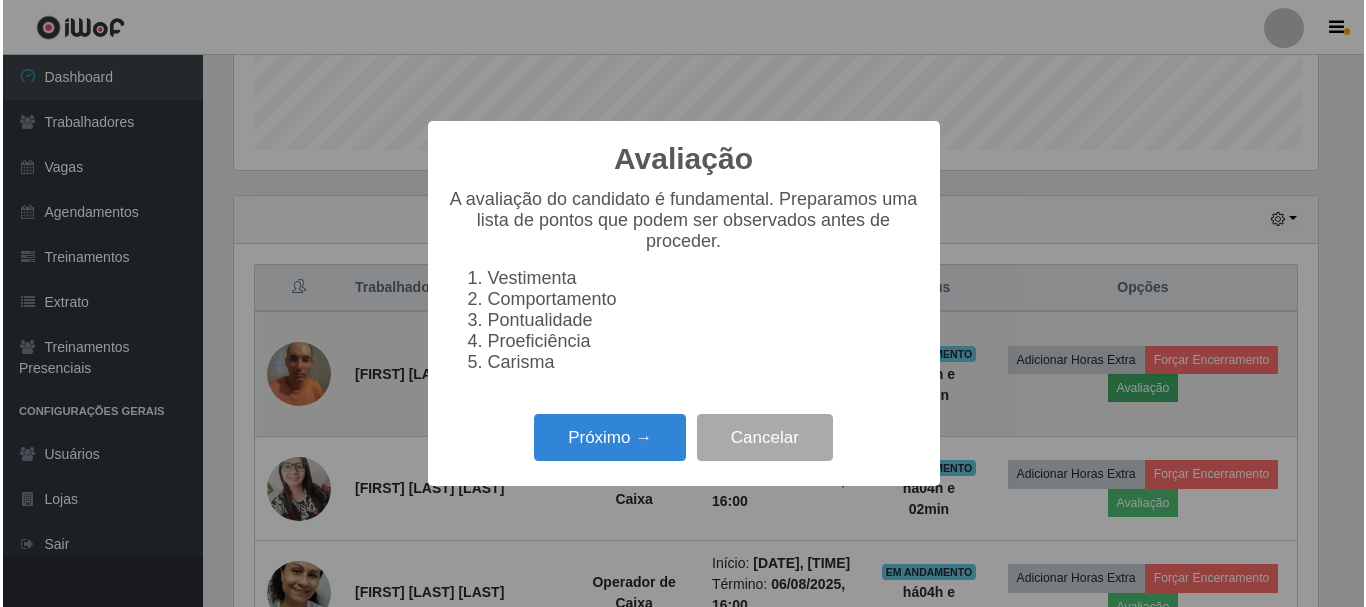 scroll, scrollTop: 999585, scrollLeft: 998911, axis: both 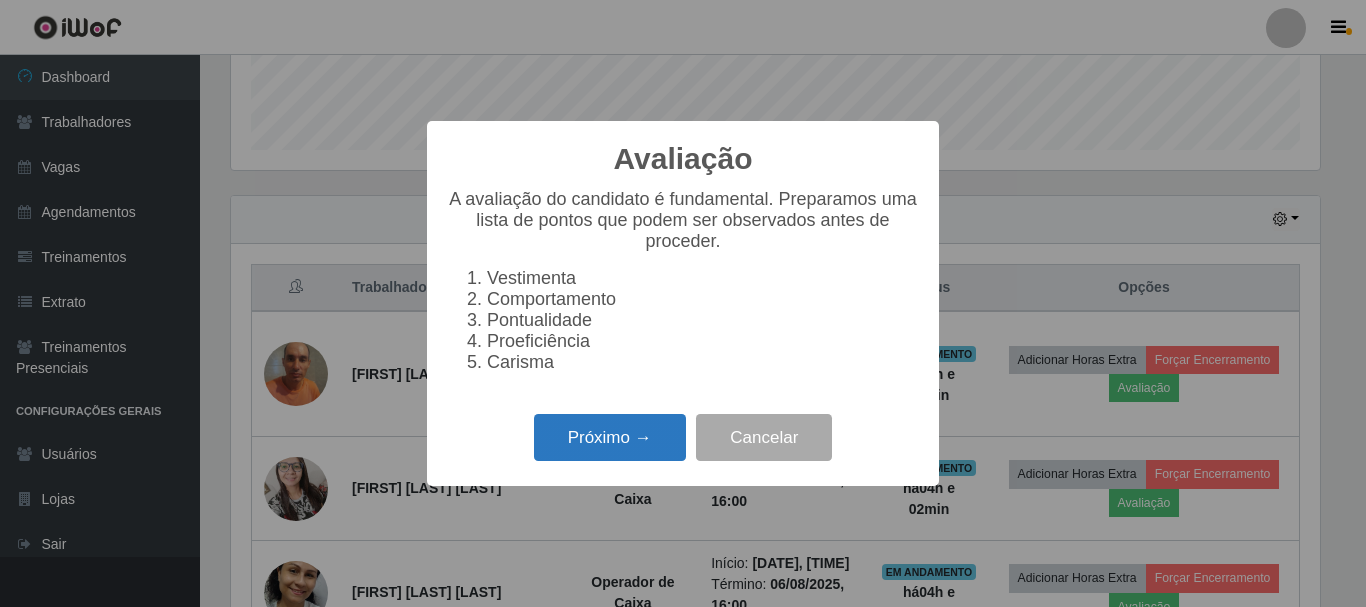 click on "Próximo →" at bounding box center (610, 437) 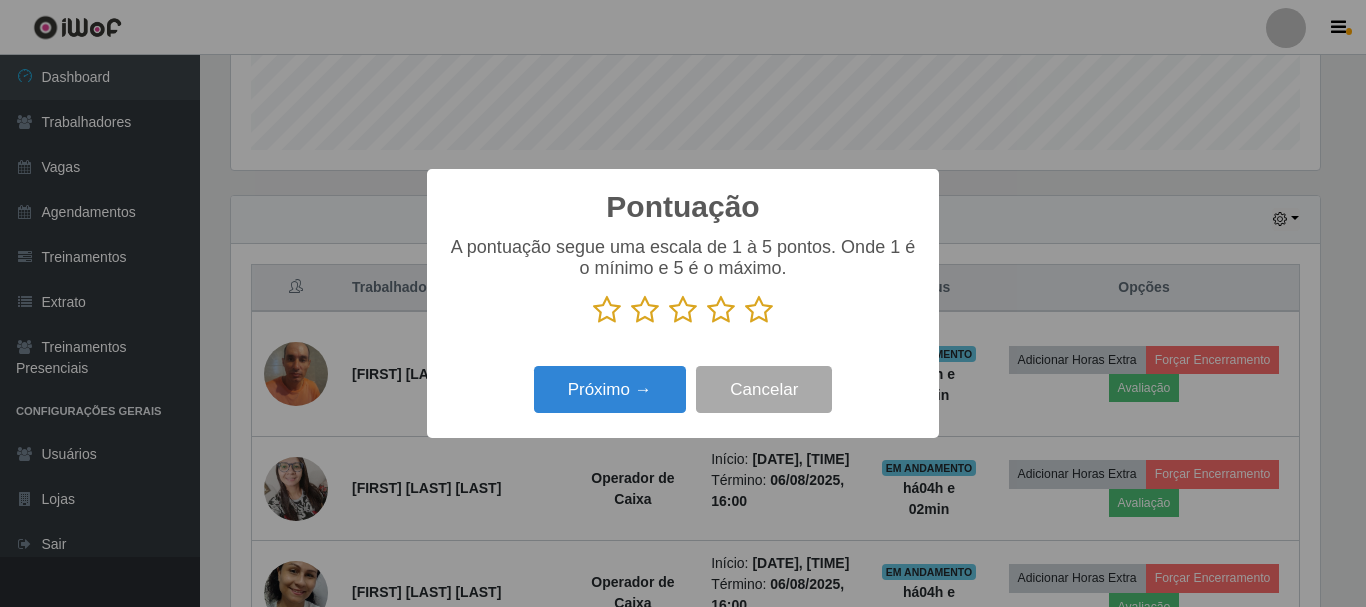 scroll, scrollTop: 999585, scrollLeft: 998911, axis: both 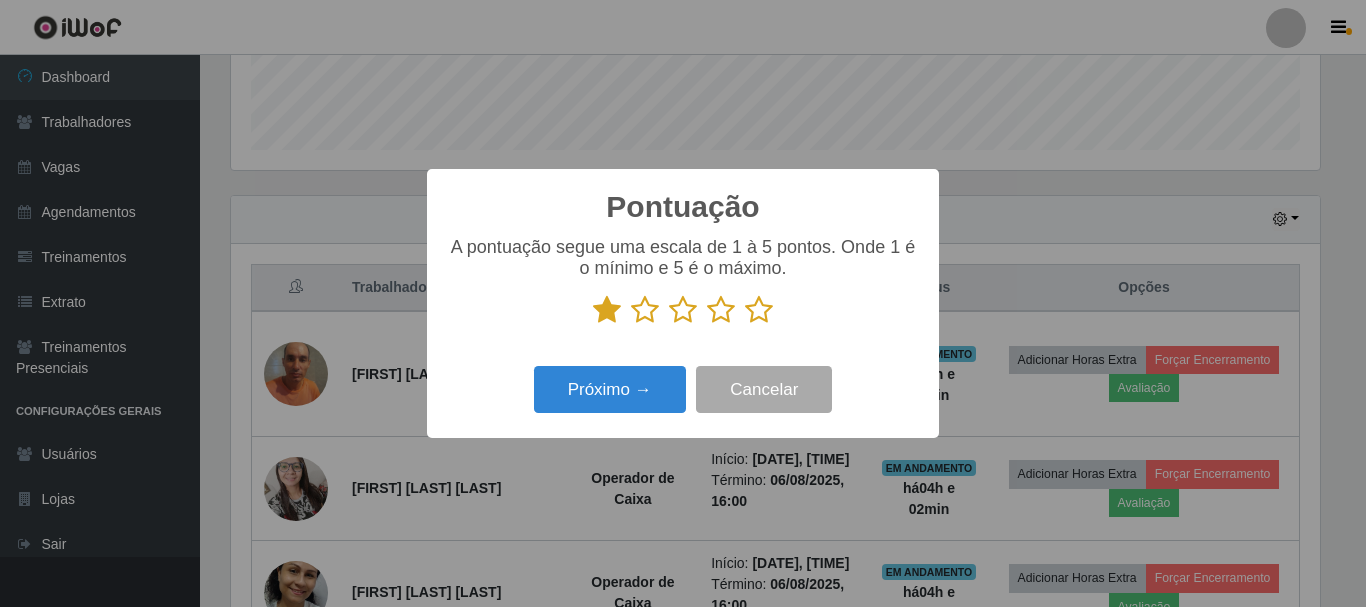 click at bounding box center [645, 310] 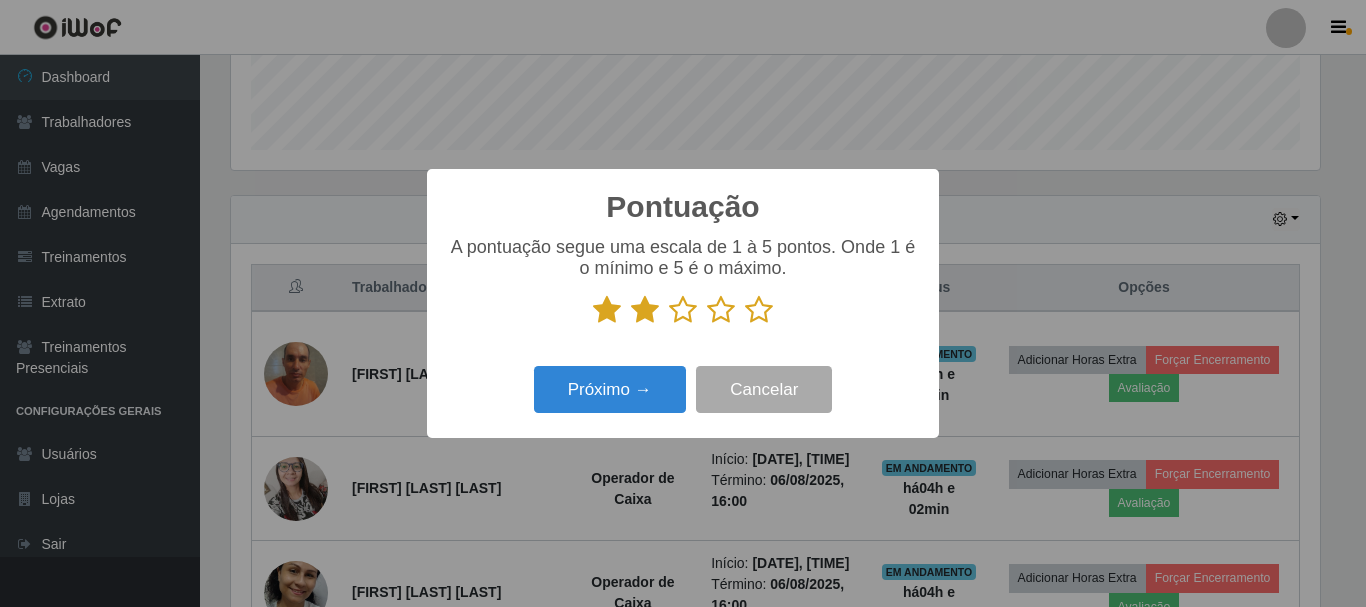 click at bounding box center [683, 310] 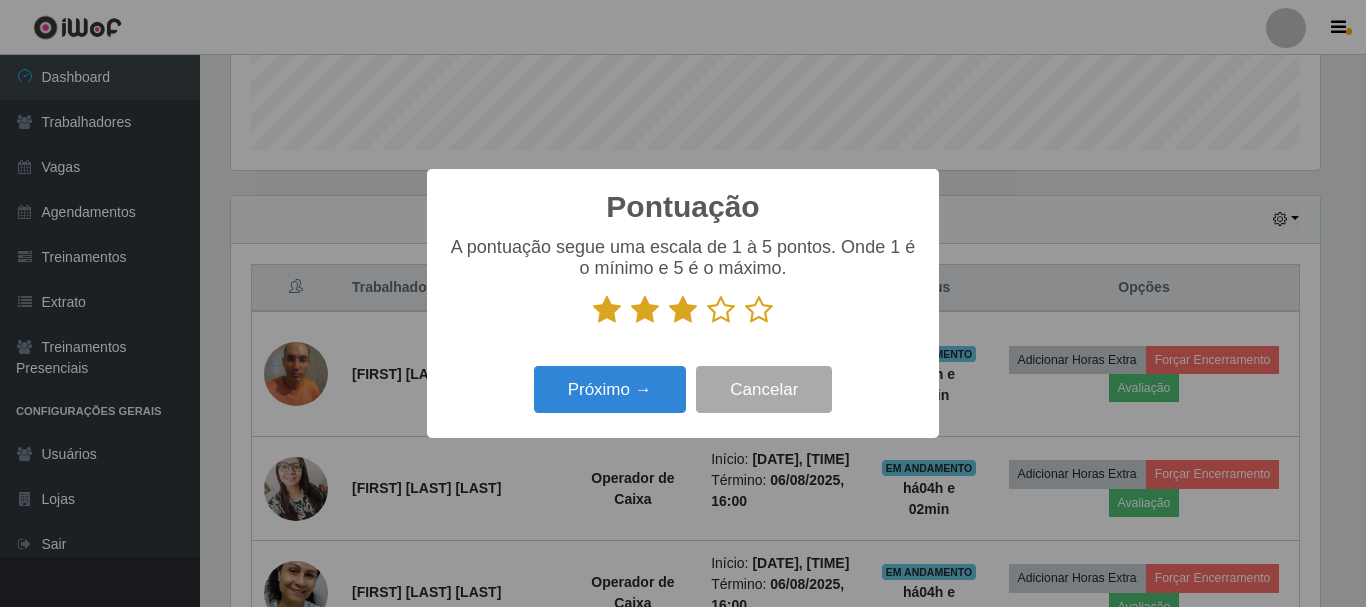 click at bounding box center [721, 310] 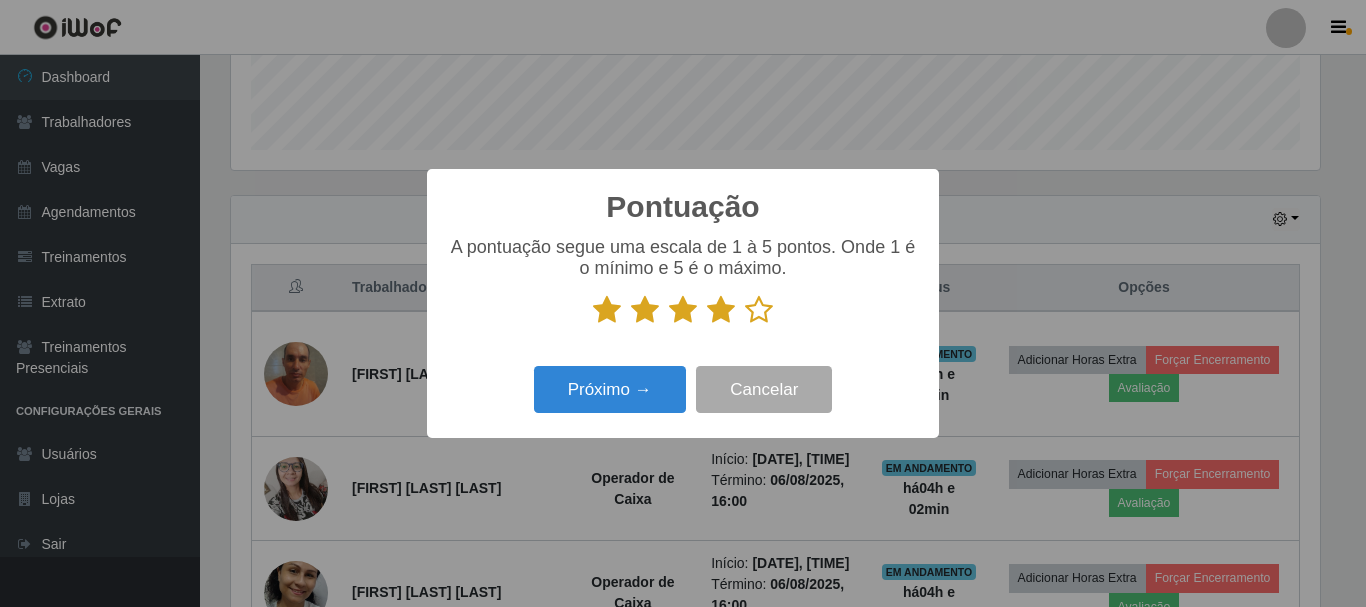 click at bounding box center [759, 310] 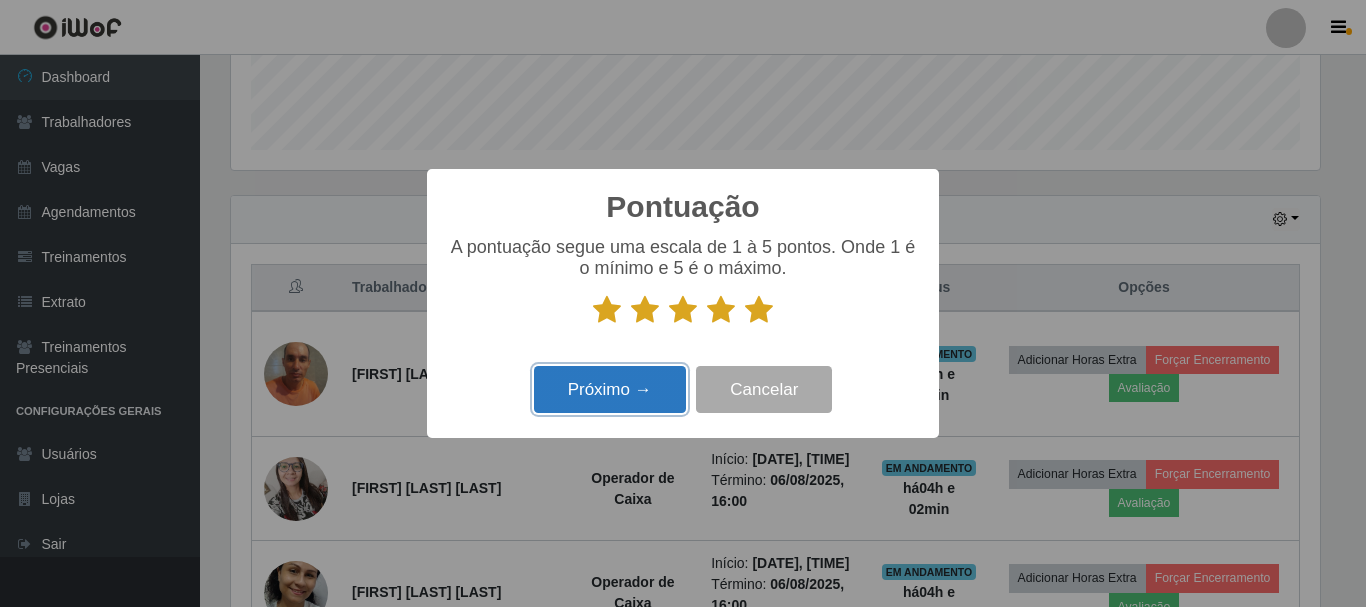 click on "Próximo →" at bounding box center (610, 389) 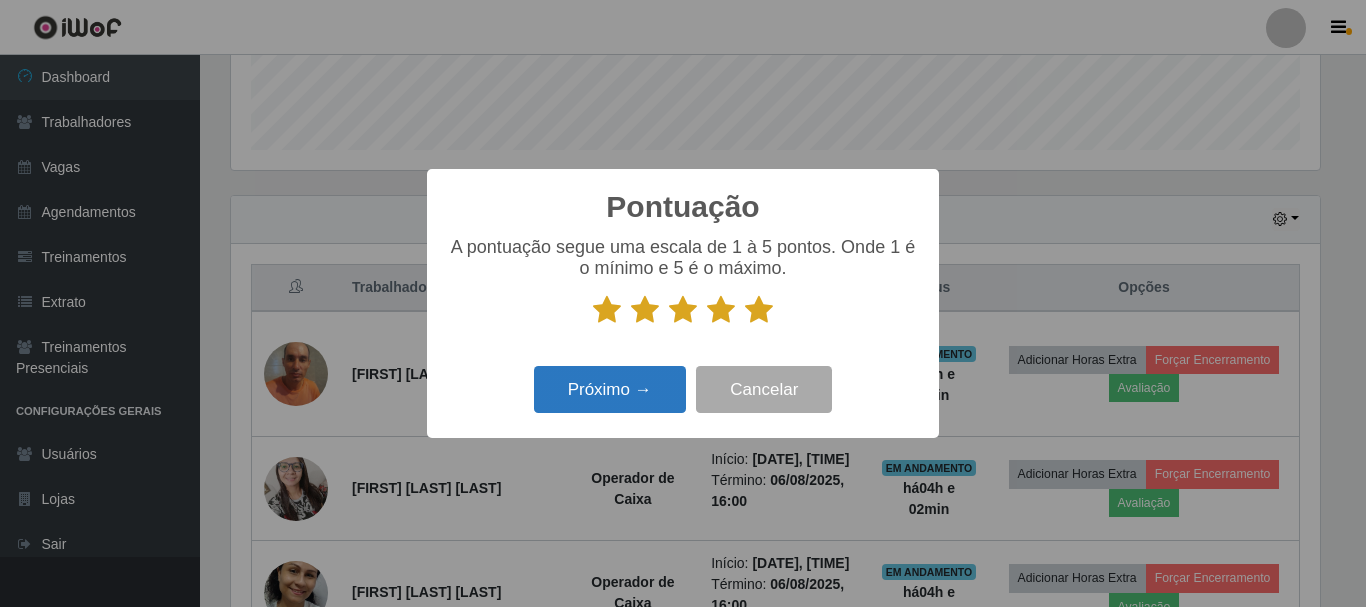 scroll, scrollTop: 999585, scrollLeft: 998911, axis: both 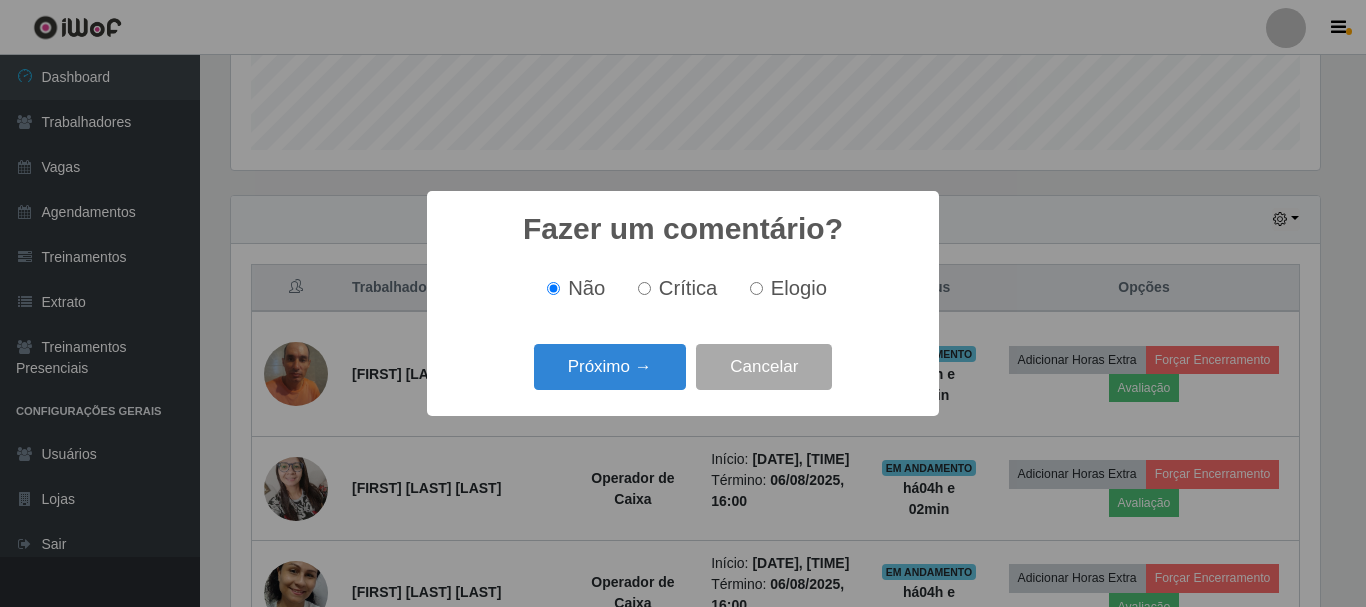 click on "Elogio" at bounding box center [756, 288] 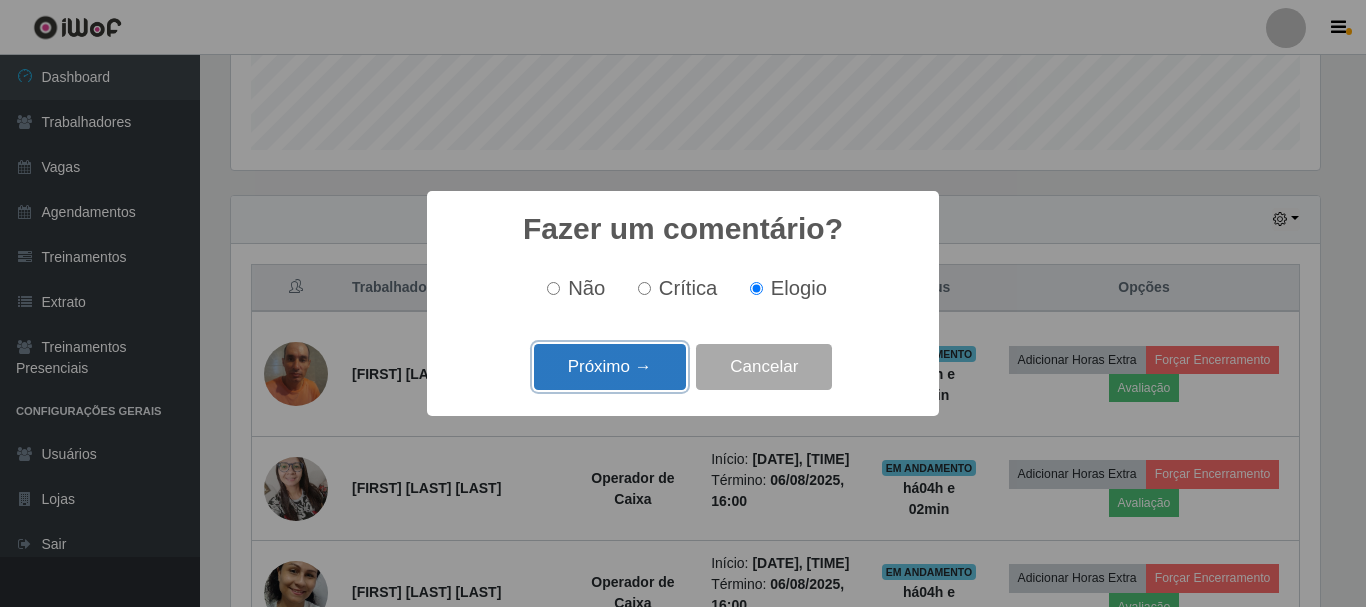 click on "Próximo →" at bounding box center [610, 367] 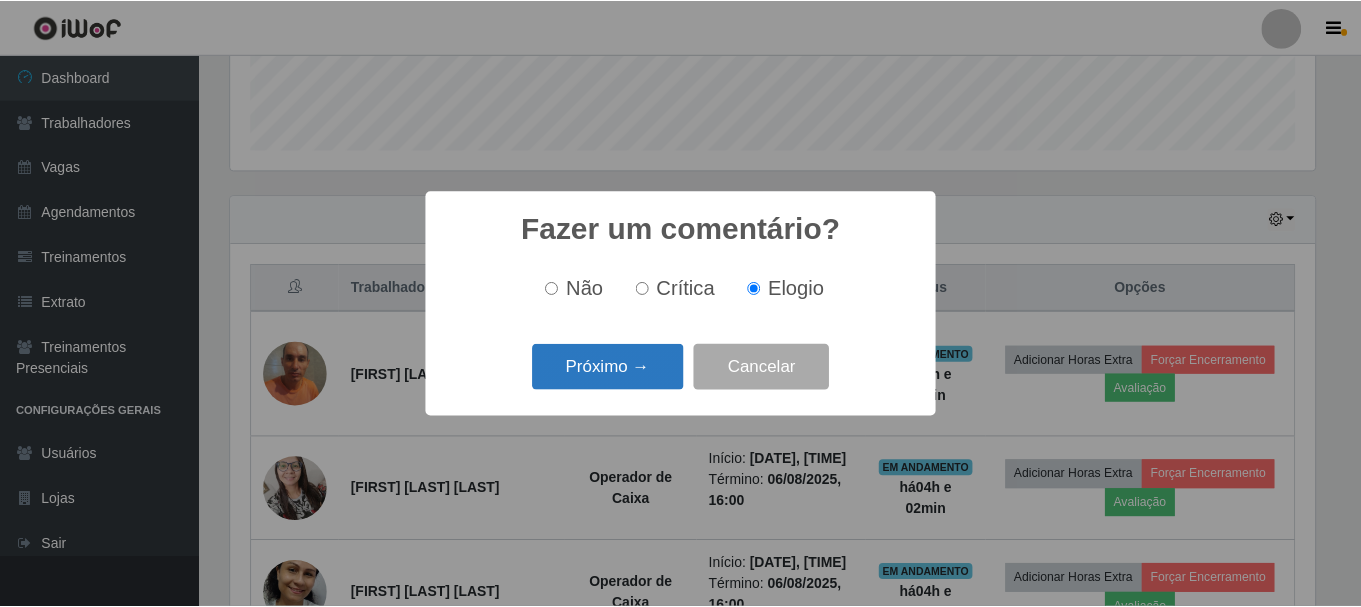 scroll, scrollTop: 999585, scrollLeft: 998911, axis: both 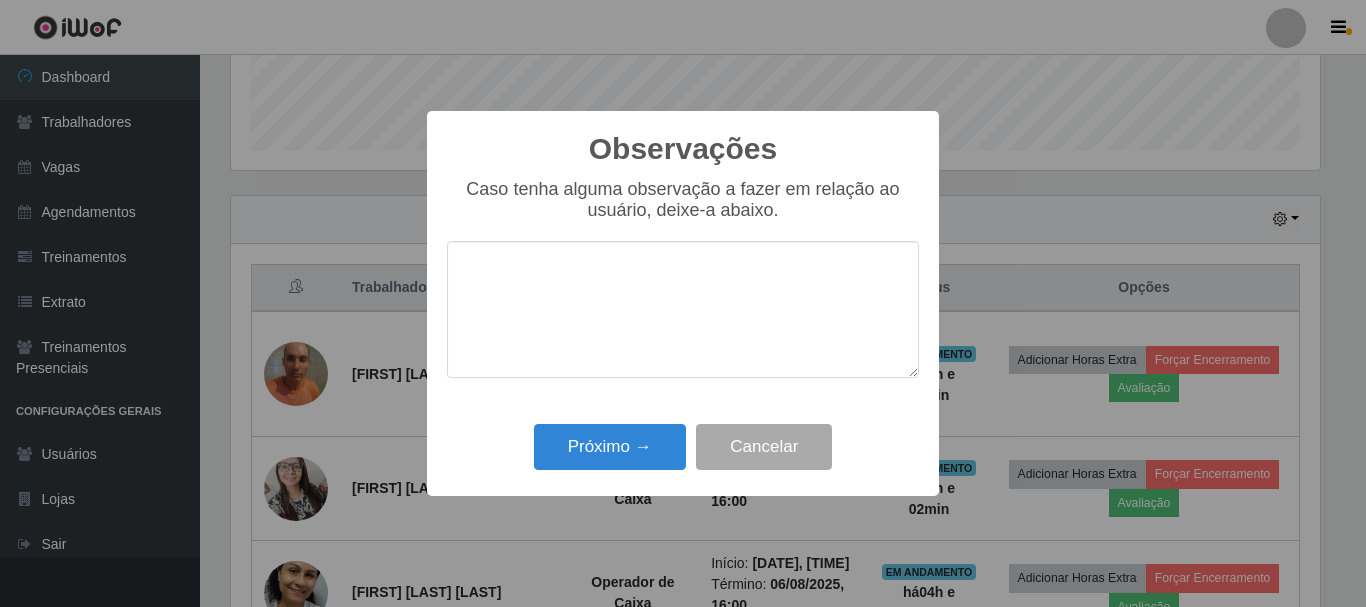 click at bounding box center (683, 309) 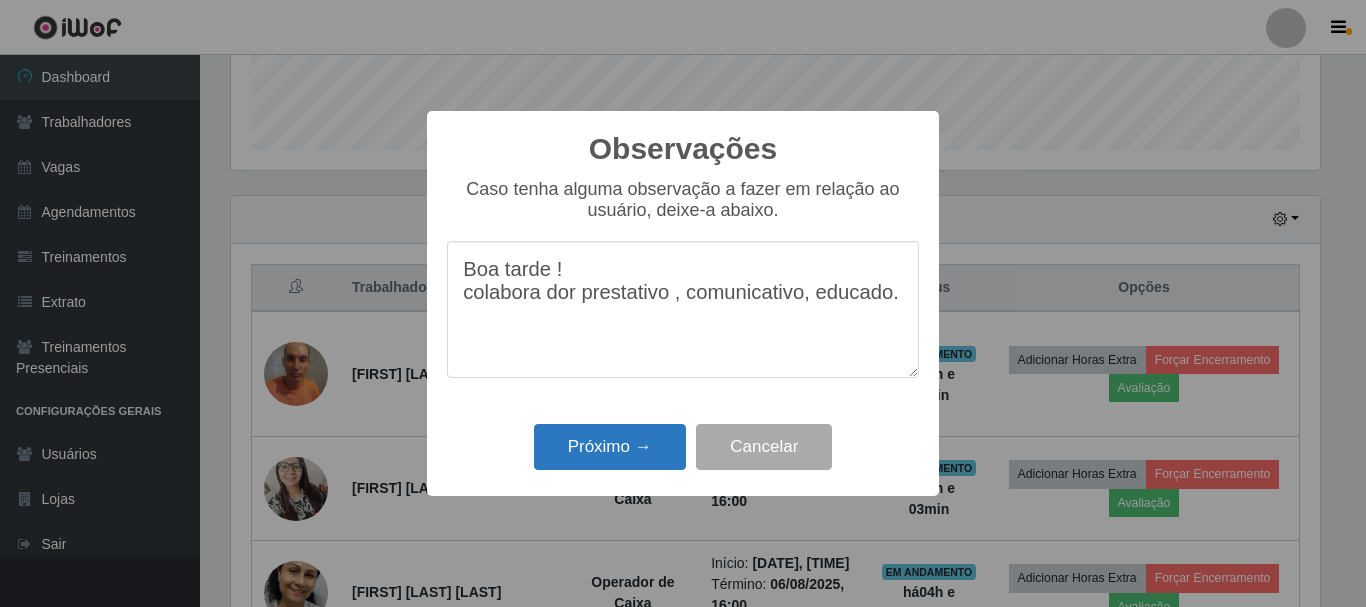 type on "Boa tarde !
colabora dor prestativo , comunicativo, educado." 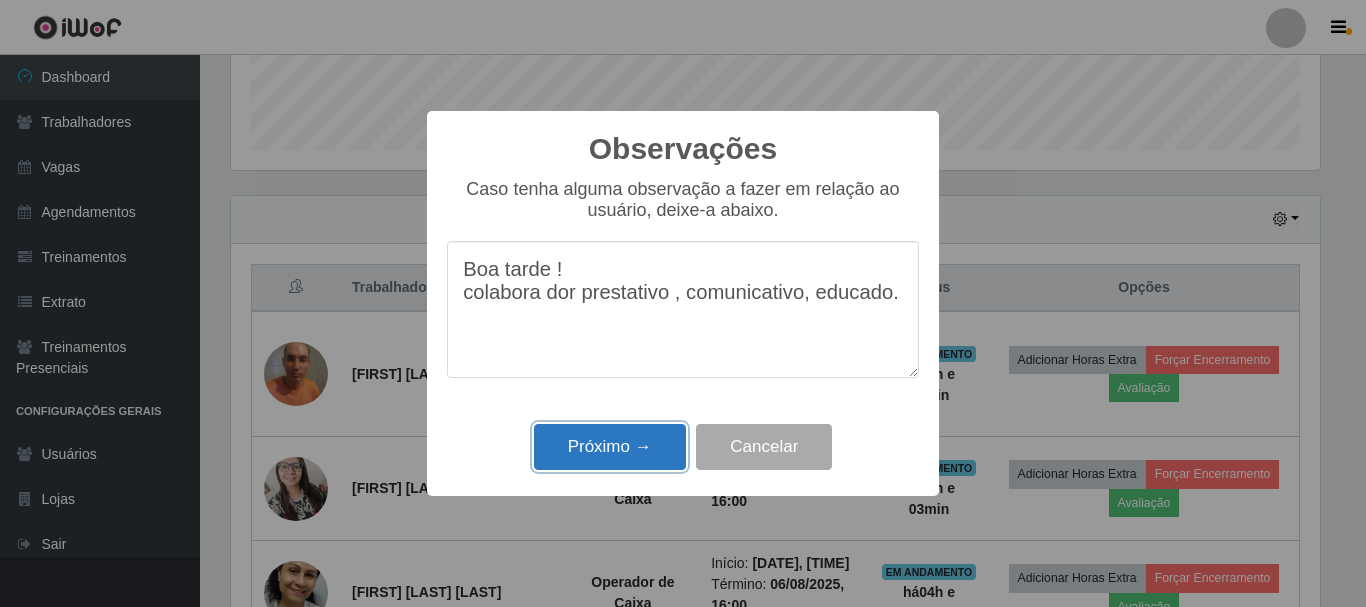 click on "Próximo →" at bounding box center [610, 447] 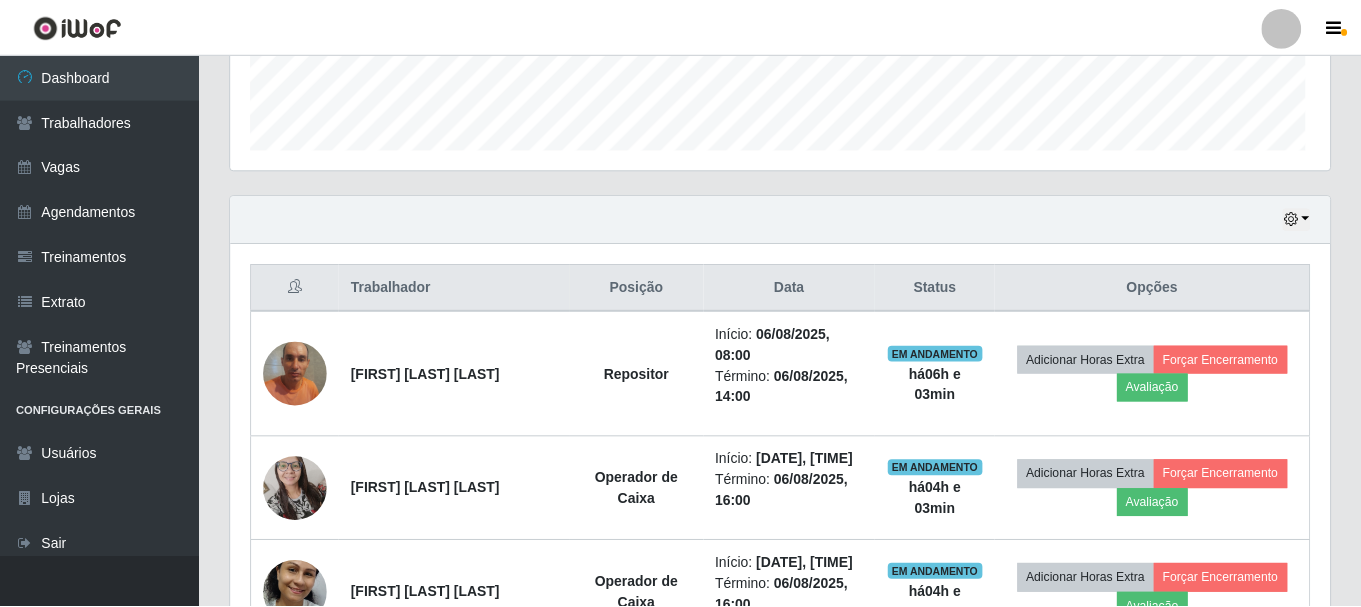 scroll, scrollTop: 999585, scrollLeft: 998901, axis: both 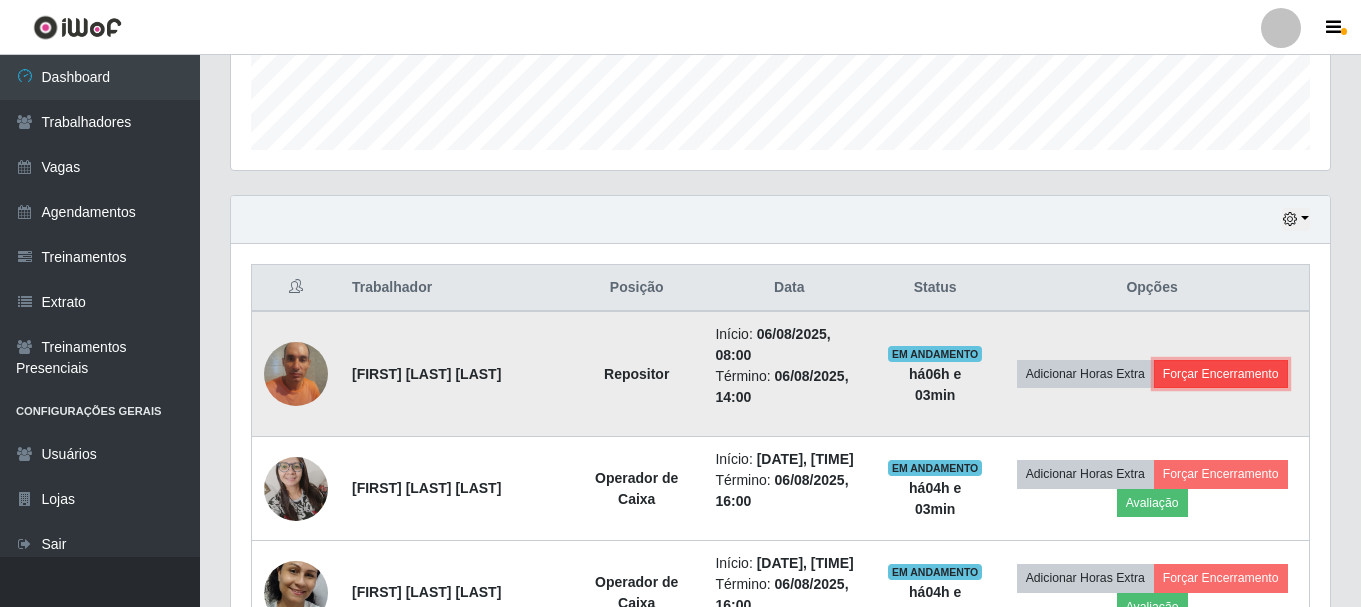 click on "Forçar Encerramento" at bounding box center (1221, 374) 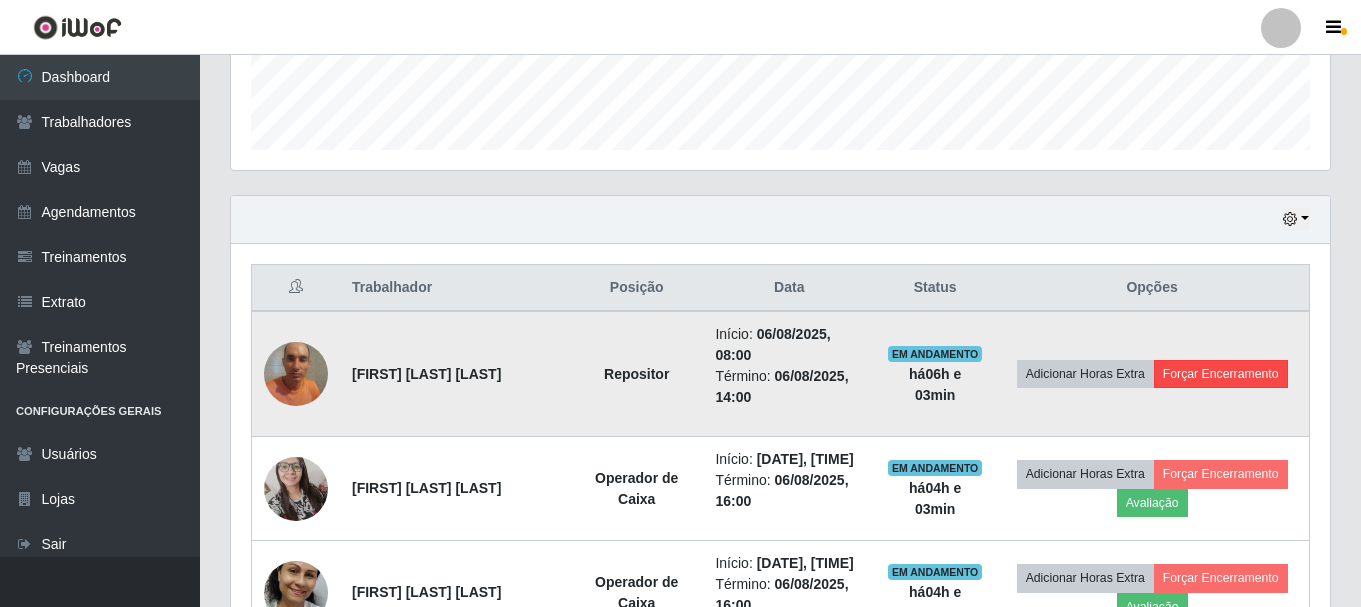 scroll, scrollTop: 999585, scrollLeft: 998911, axis: both 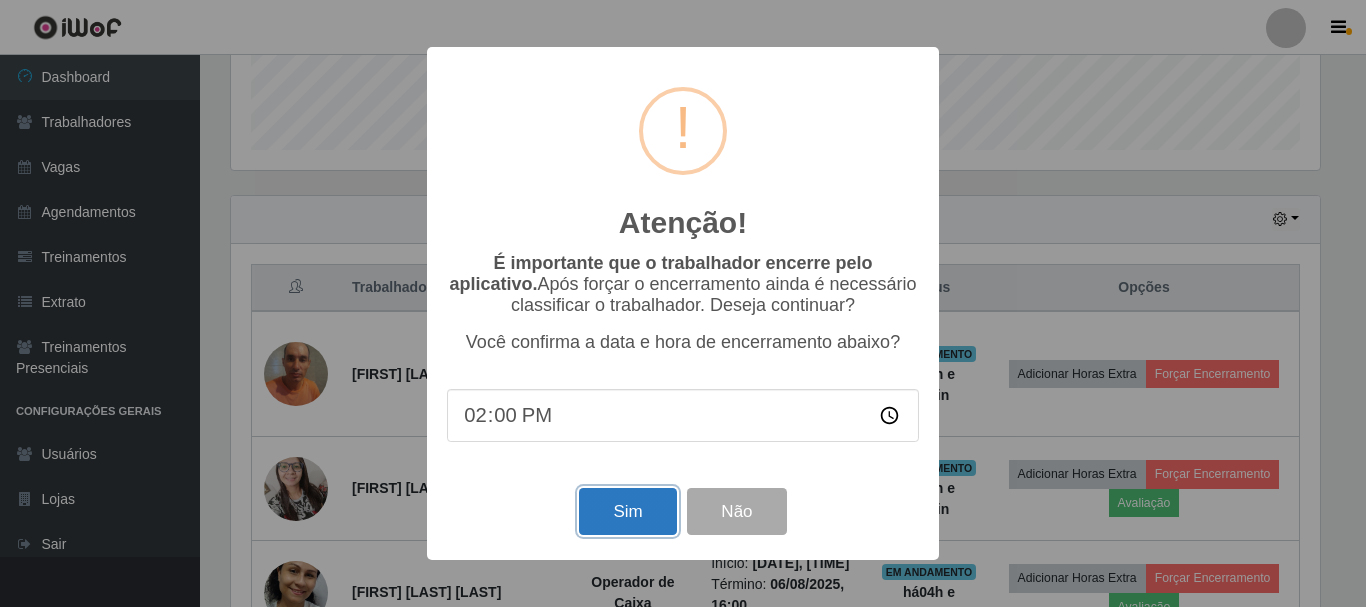 click on "Sim" at bounding box center (627, 511) 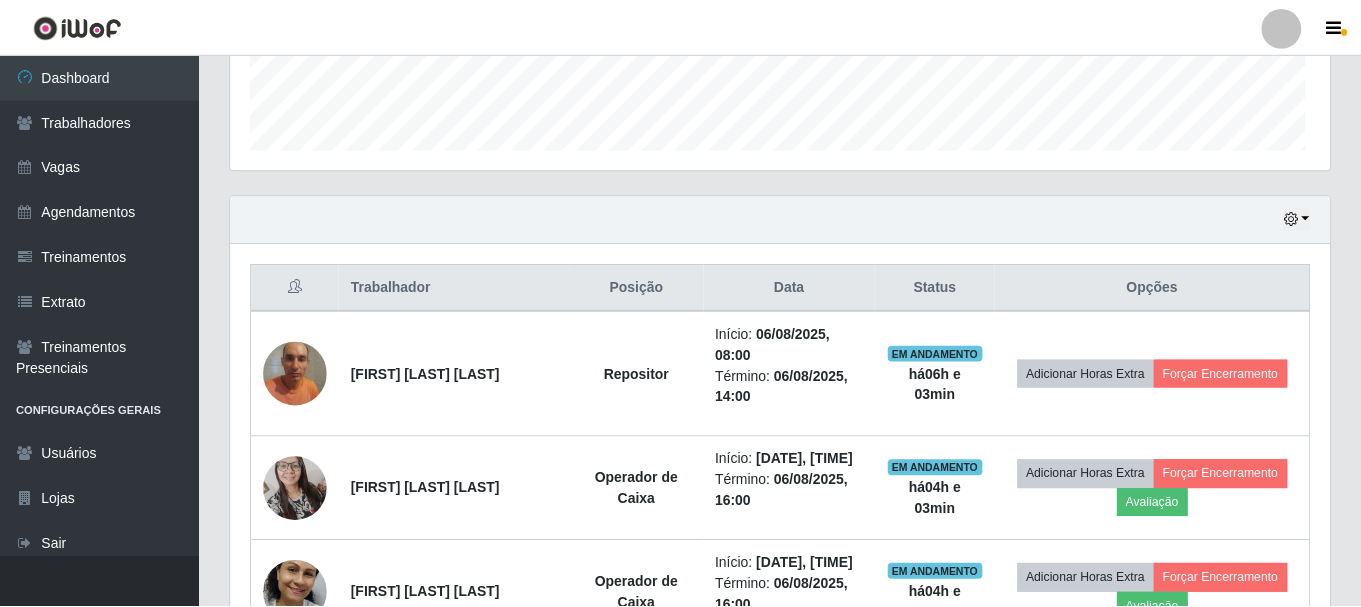 scroll, scrollTop: 999585, scrollLeft: 998901, axis: both 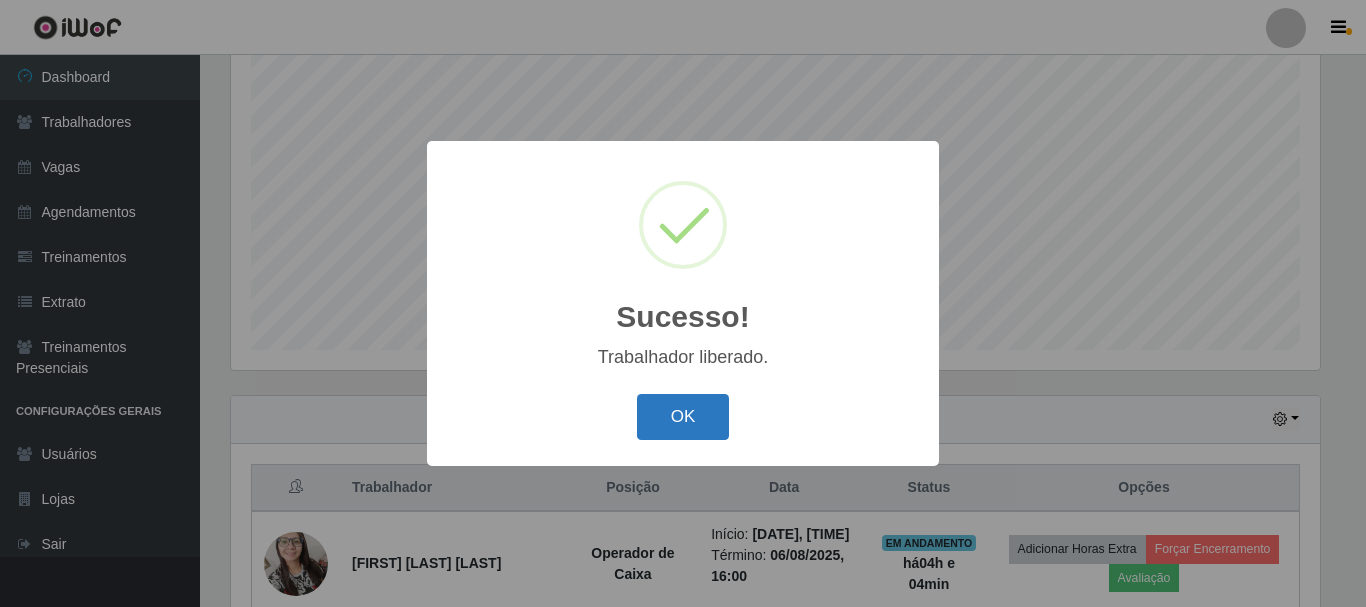 click on "OK" at bounding box center (683, 417) 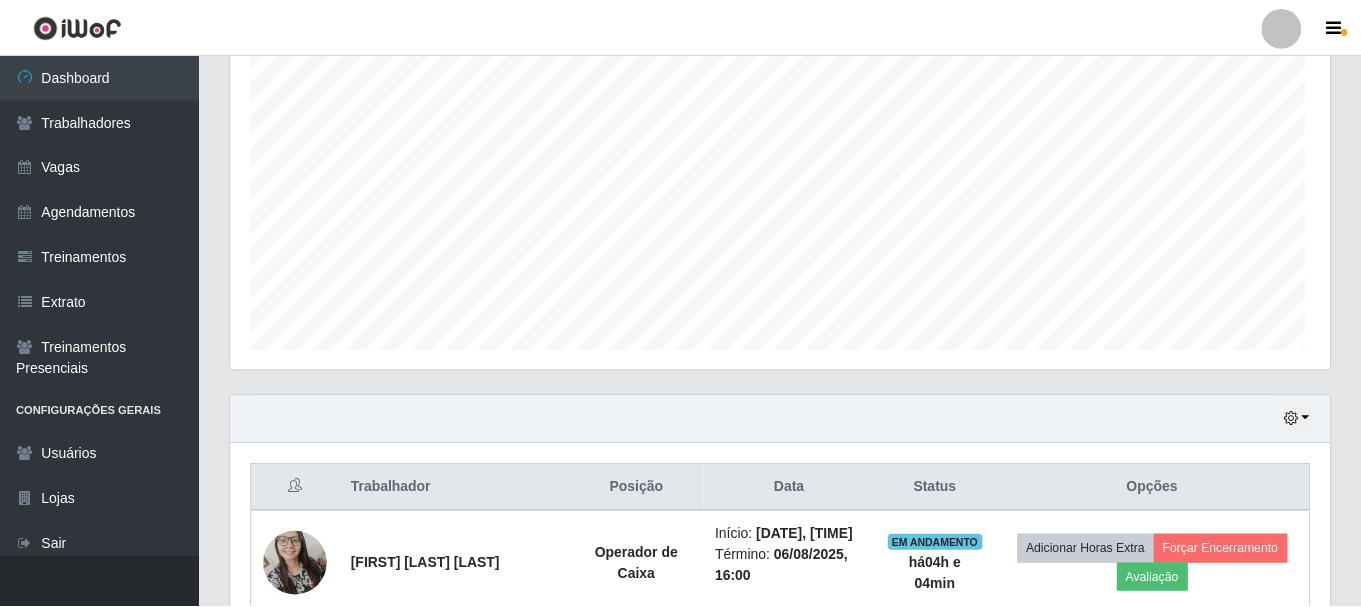 scroll, scrollTop: 999585, scrollLeft: 998901, axis: both 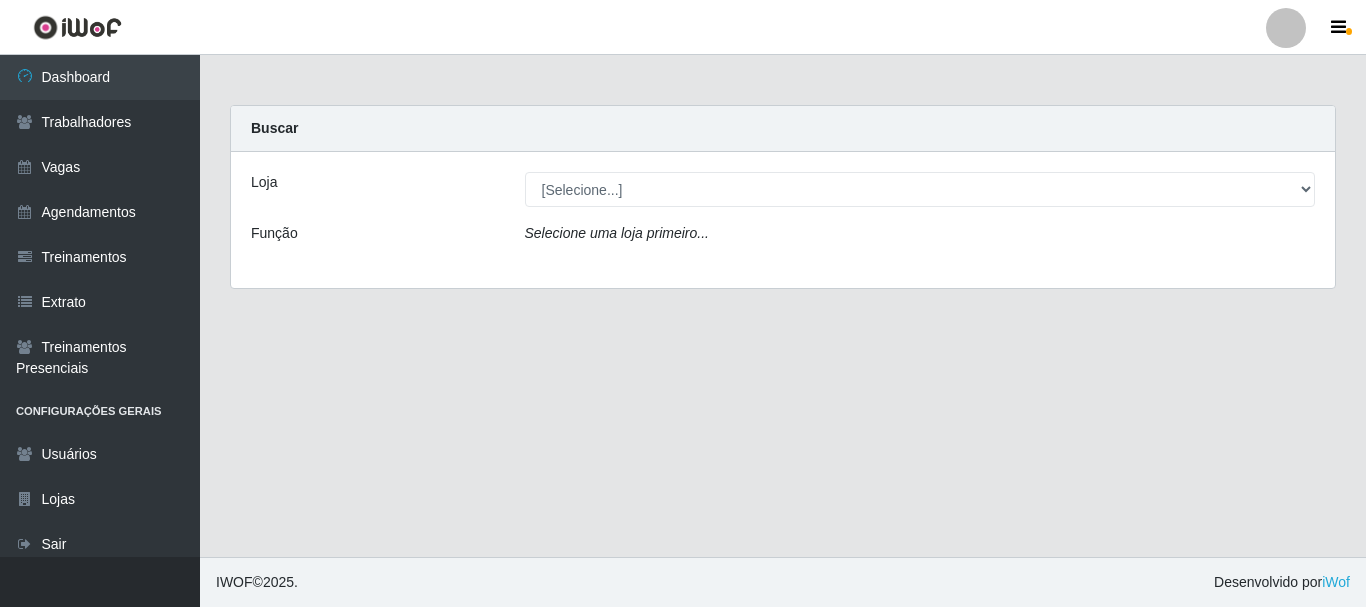 click on "Loja [Selecione...] SuperFácil Atacado - [CITY] Função Selecione uma loja primeiro..." at bounding box center [783, 220] 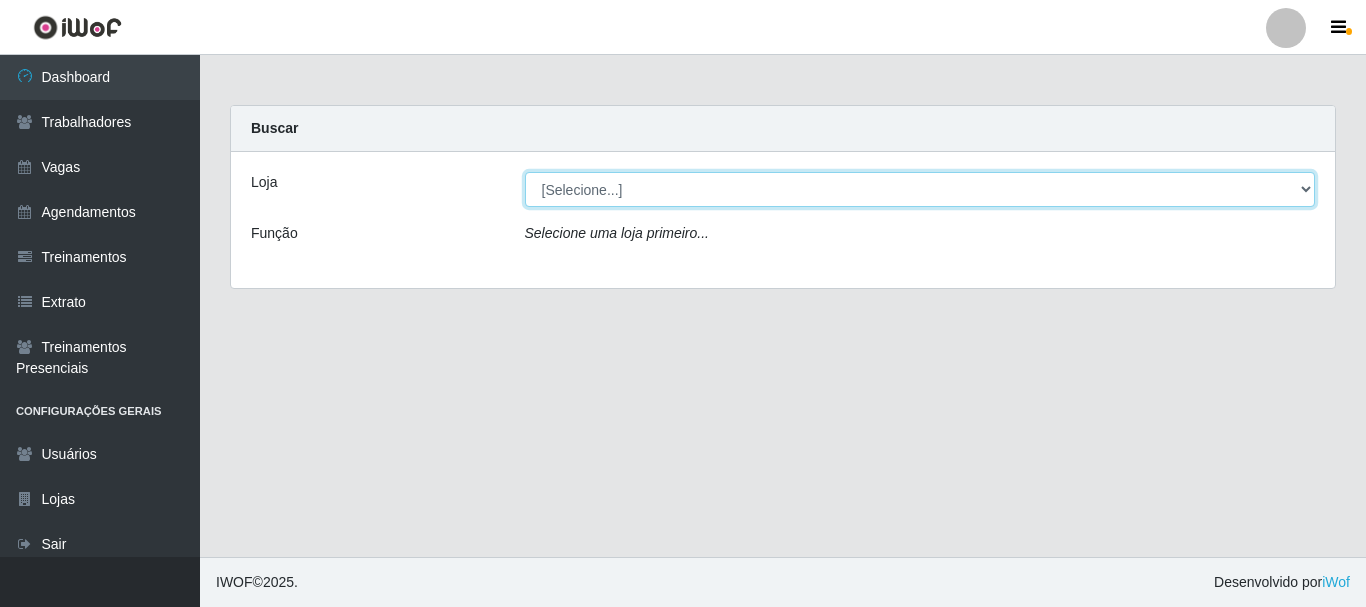 click on "[Selecione...] SuperFácil Atacado - [CITY]" at bounding box center (920, 189) 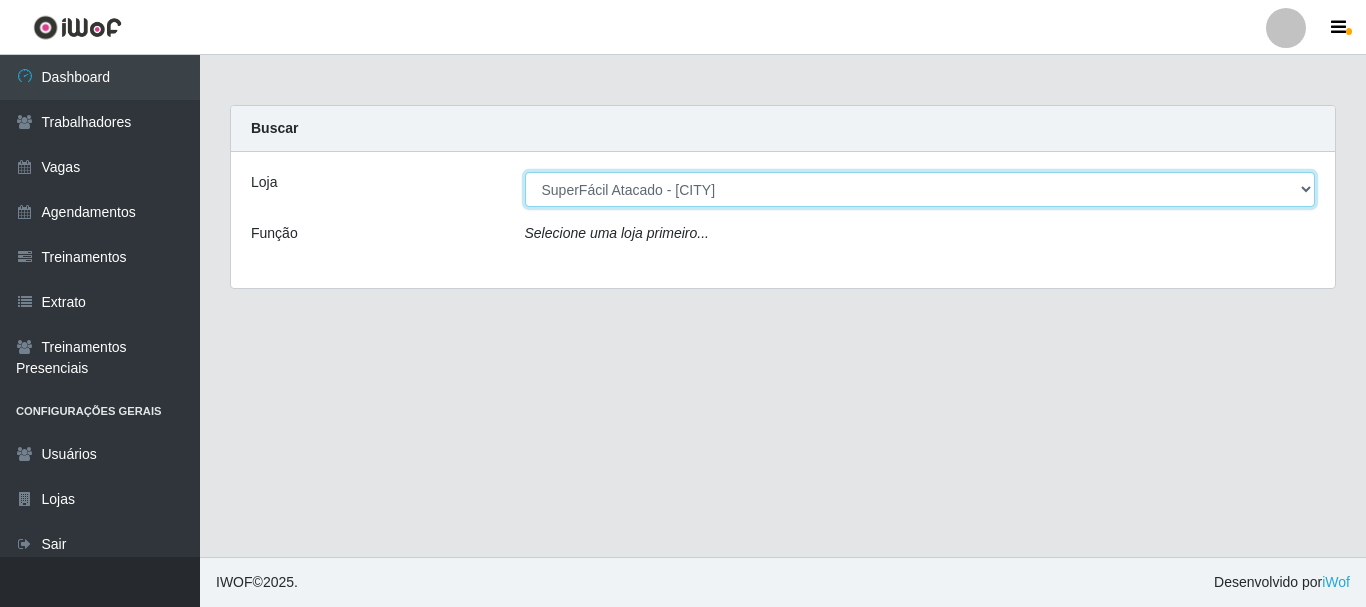 click on "[Selecione...] SuperFácil Atacado - [CITY]" at bounding box center (920, 189) 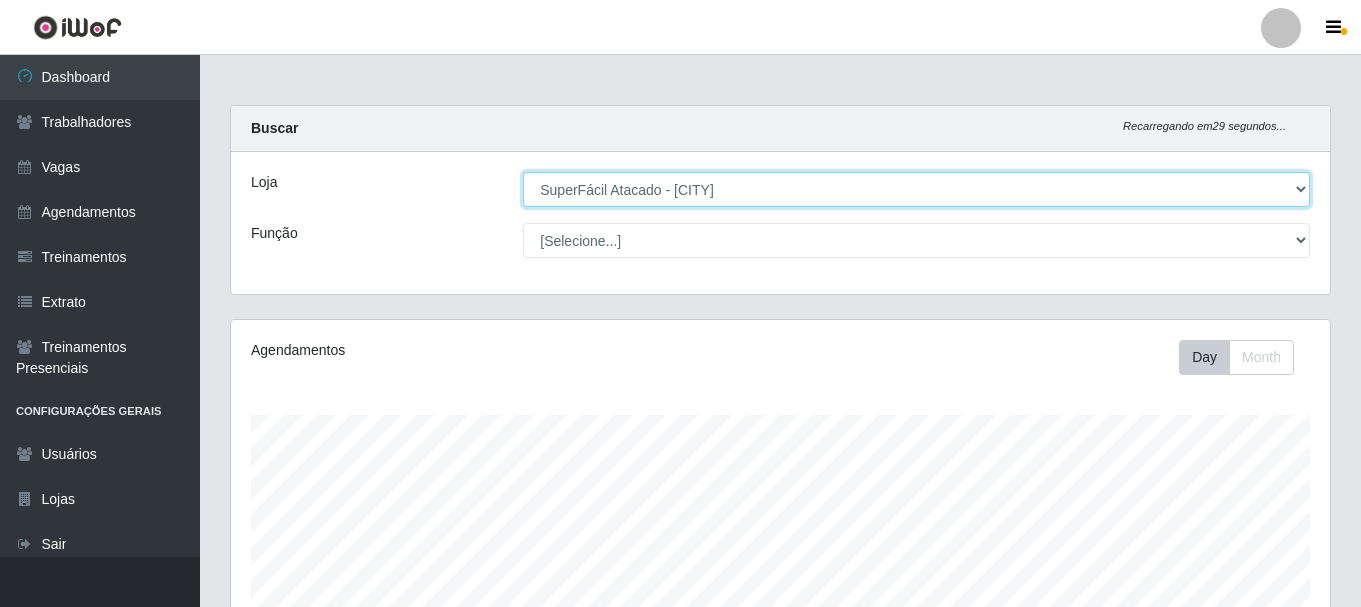 scroll, scrollTop: 999585, scrollLeft: 998901, axis: both 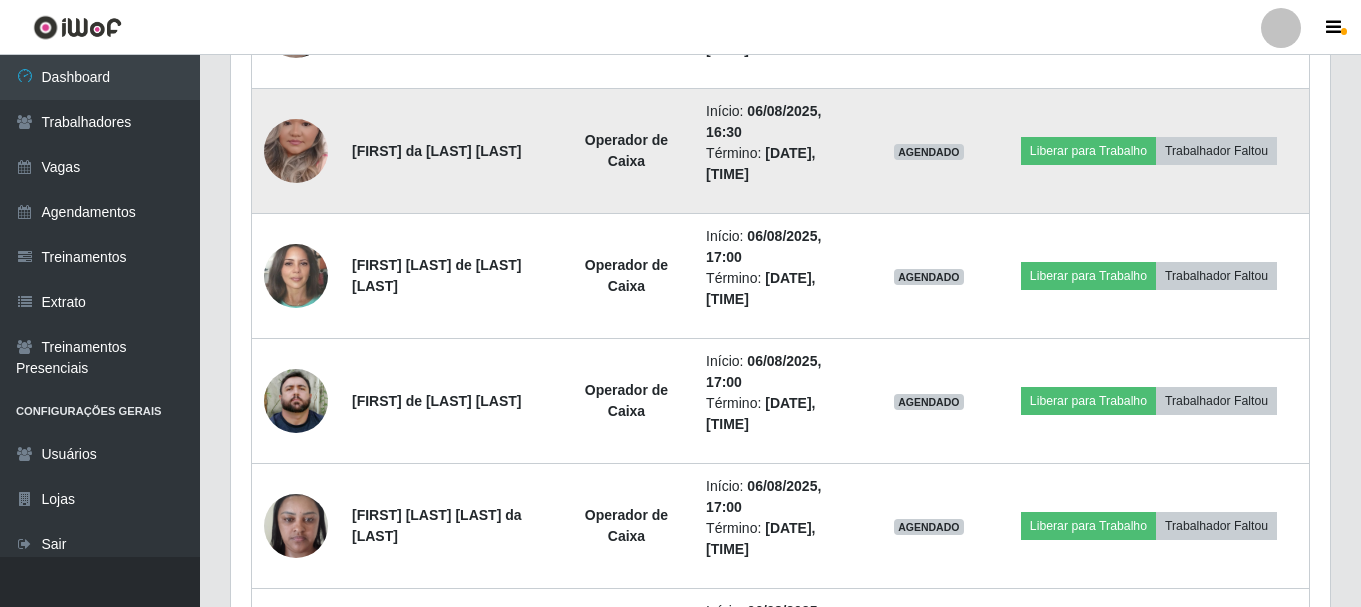 click at bounding box center (296, 151) 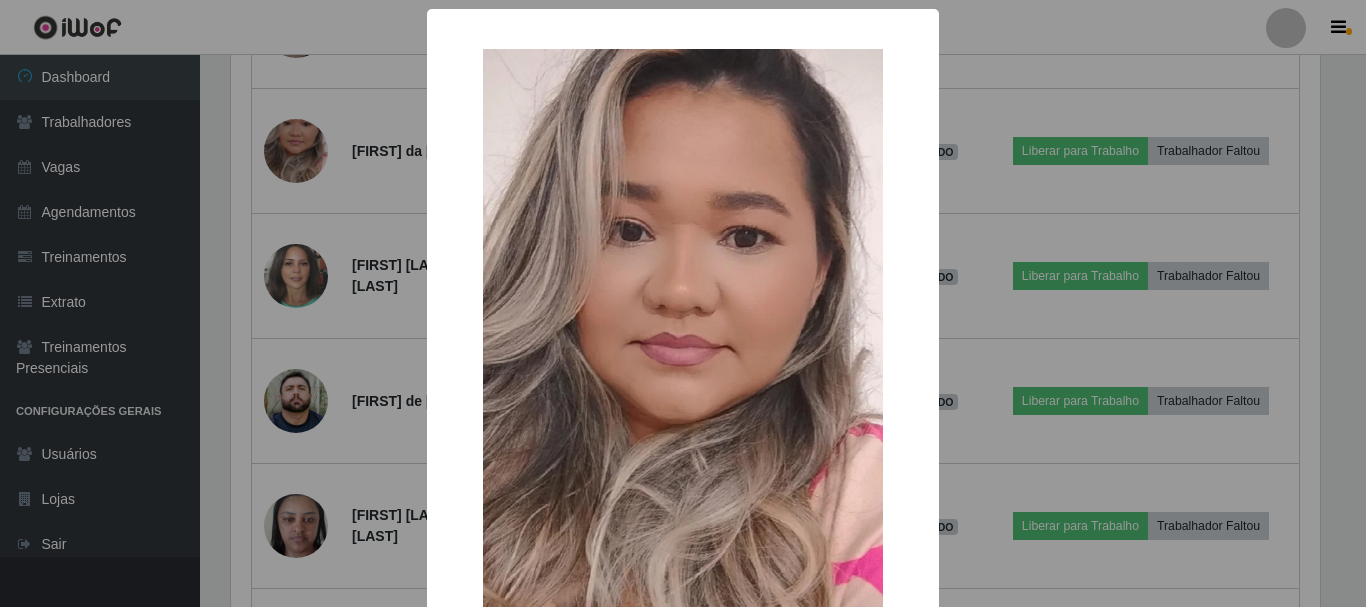 click on "× OK Cancel" at bounding box center (683, 303) 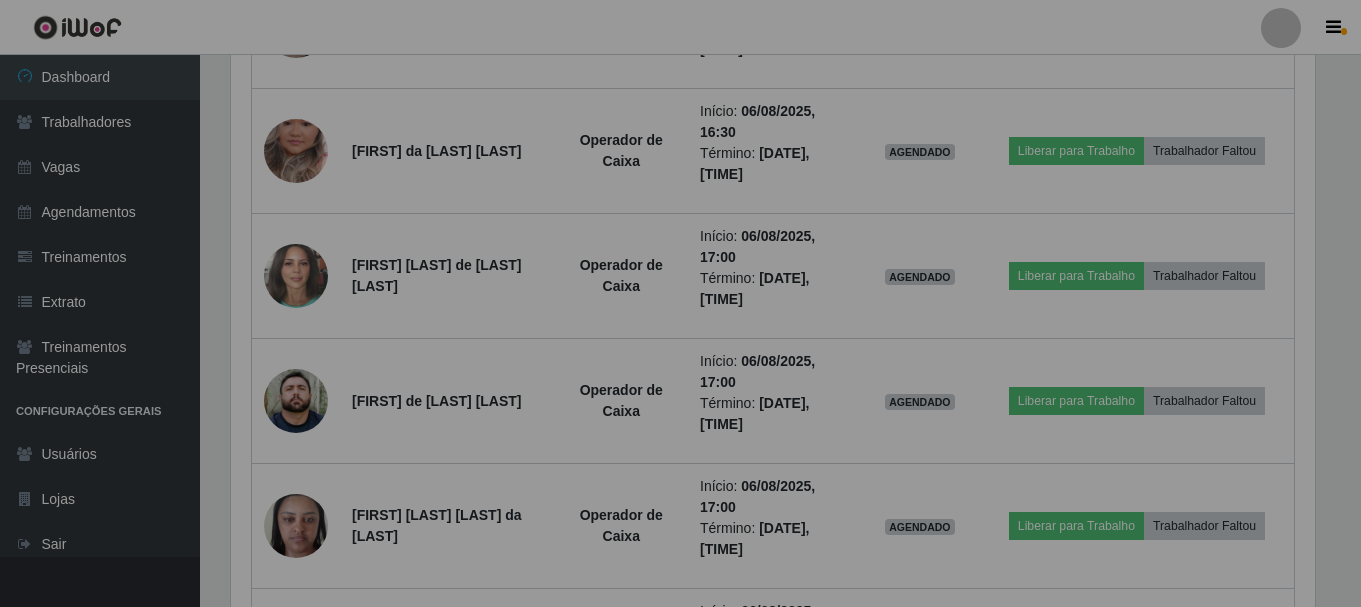 scroll, scrollTop: 999585, scrollLeft: 998901, axis: both 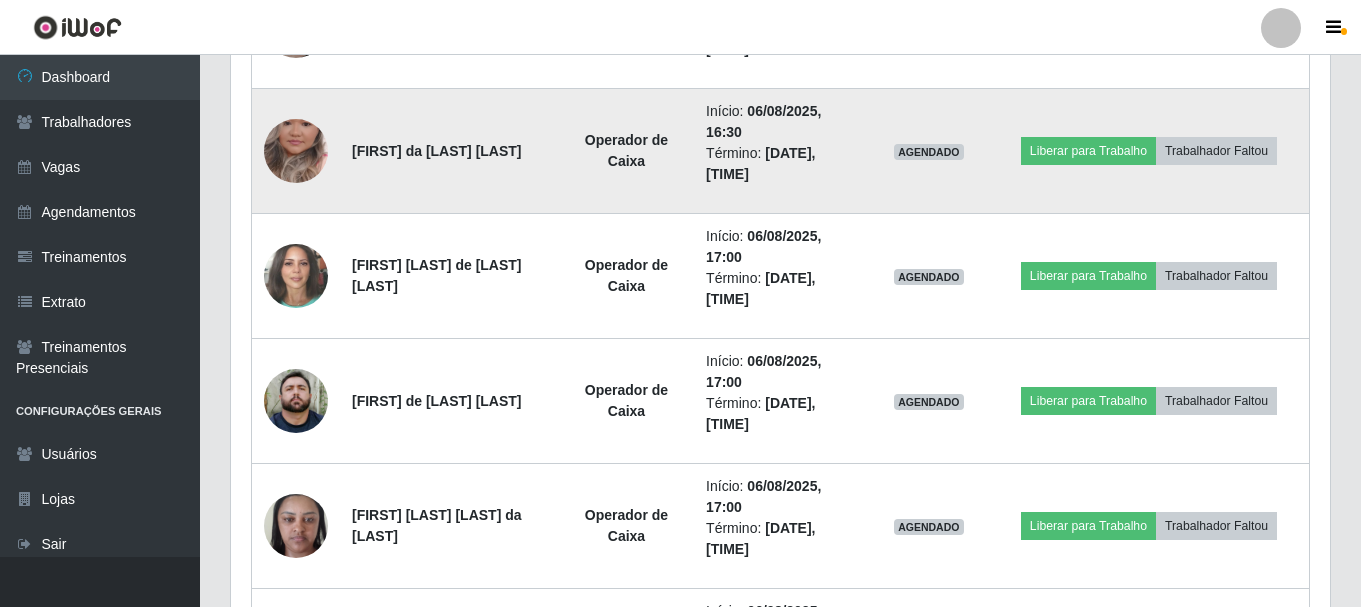 click at bounding box center (296, 151) 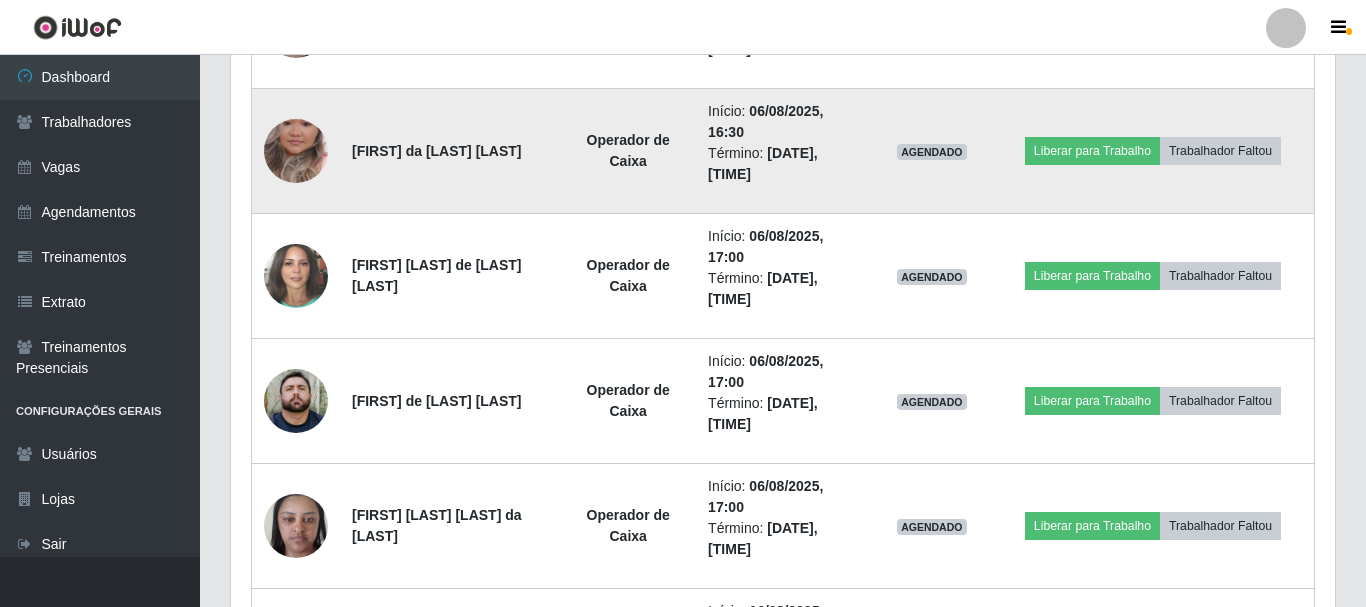 scroll, scrollTop: 999585, scrollLeft: 998911, axis: both 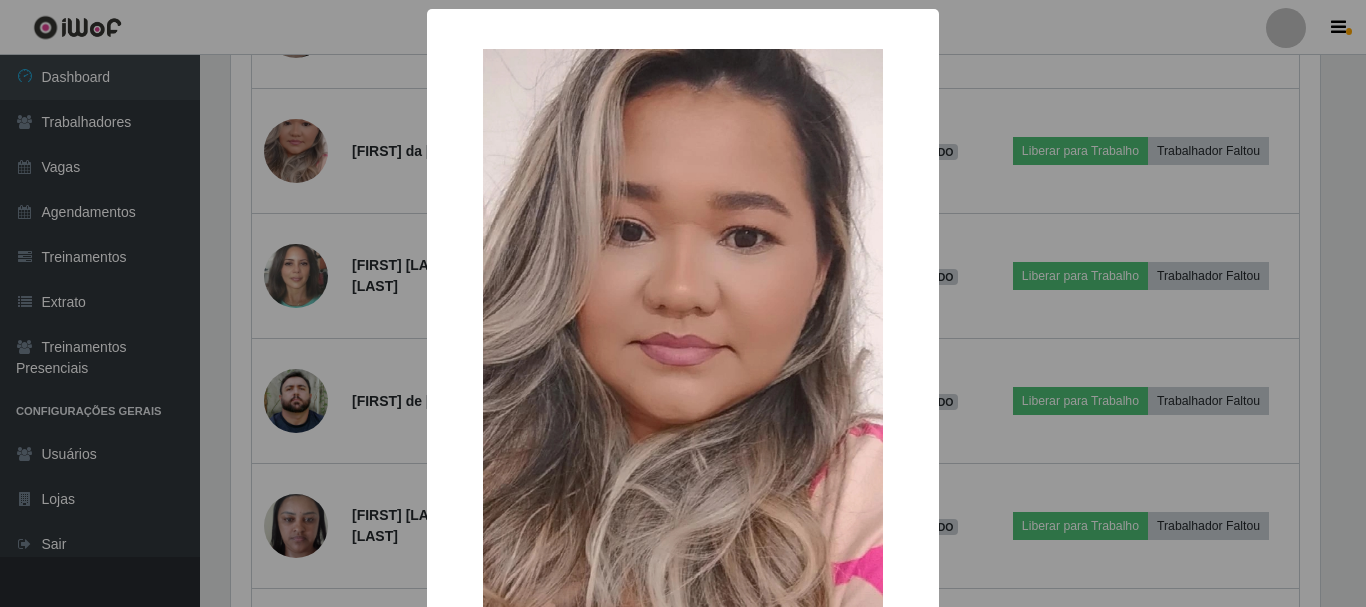 click on "× OK Cancel" at bounding box center (683, 303) 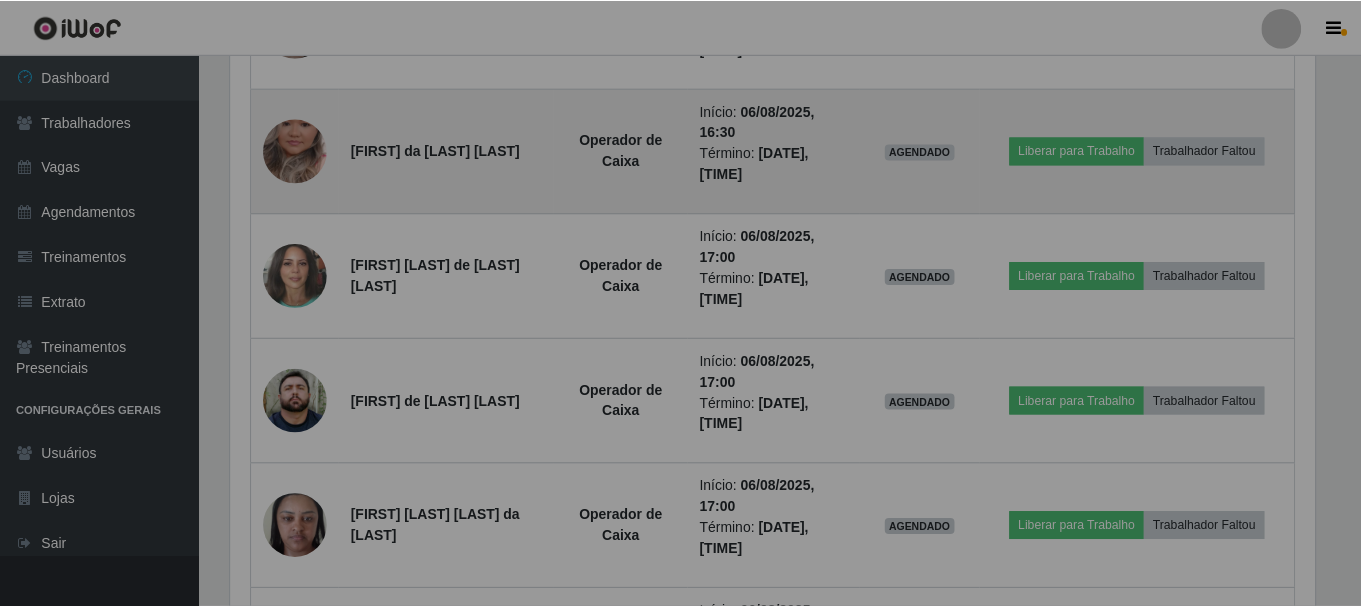 scroll, scrollTop: 999585, scrollLeft: 998901, axis: both 